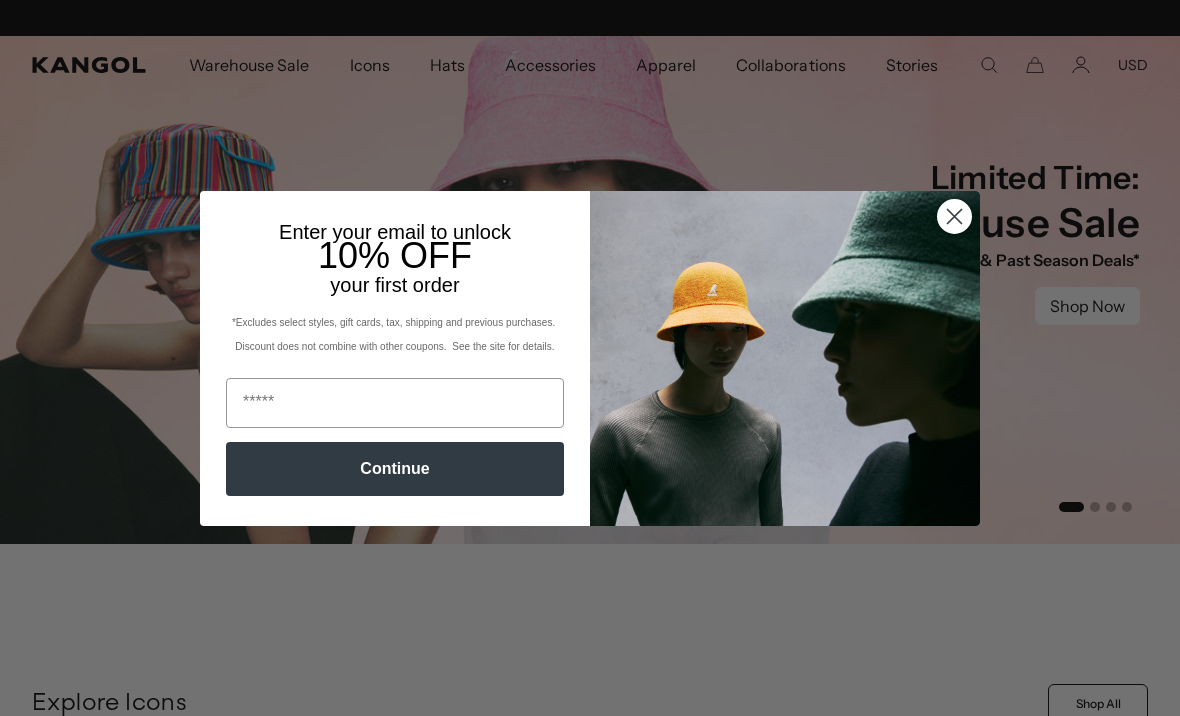 scroll, scrollTop: 0, scrollLeft: 0, axis: both 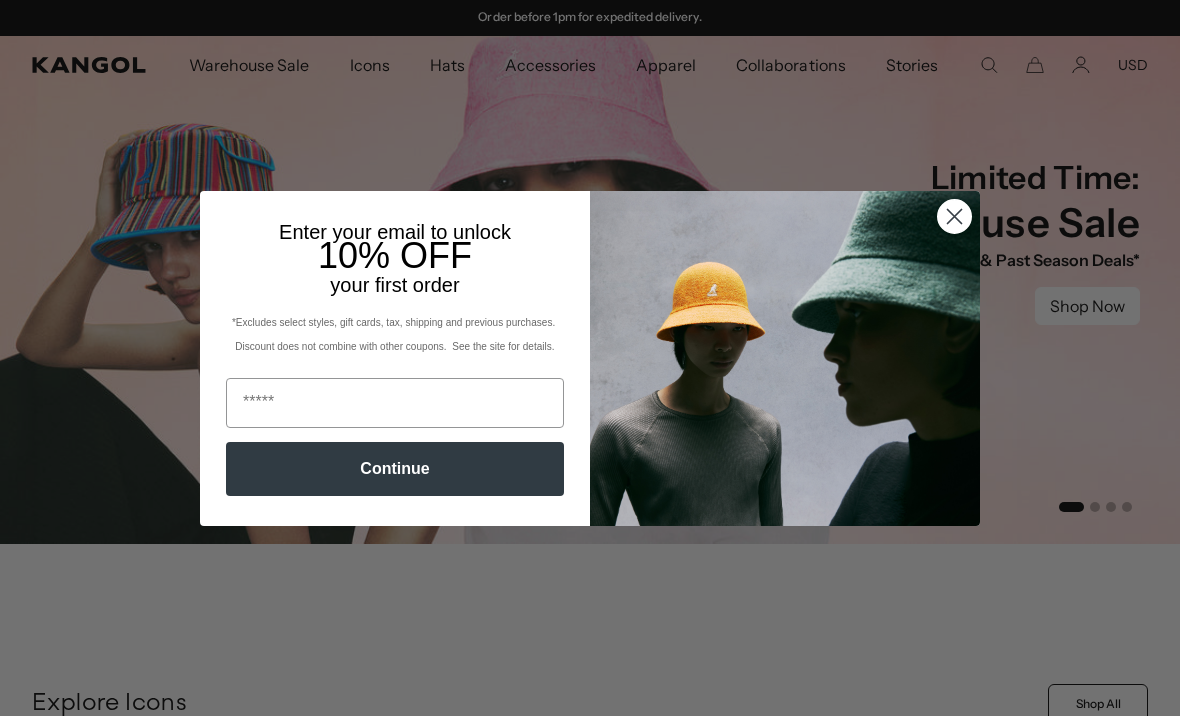 click at bounding box center [395, 403] 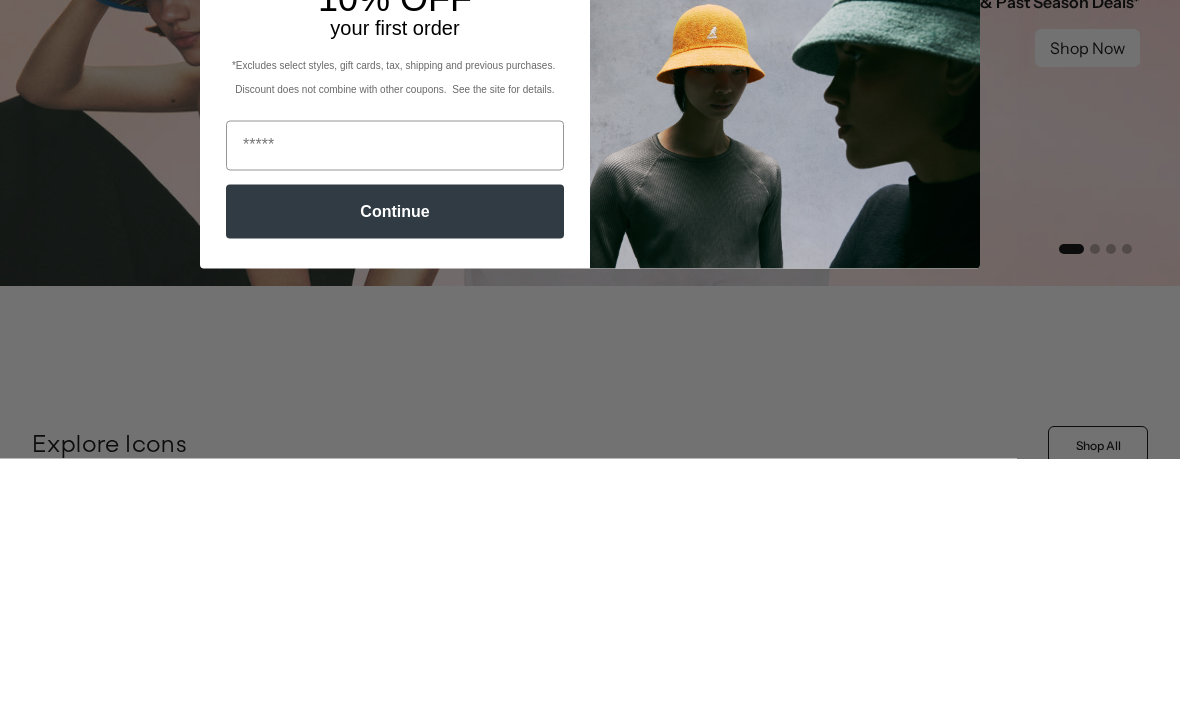 scroll, scrollTop: 0, scrollLeft: 0, axis: both 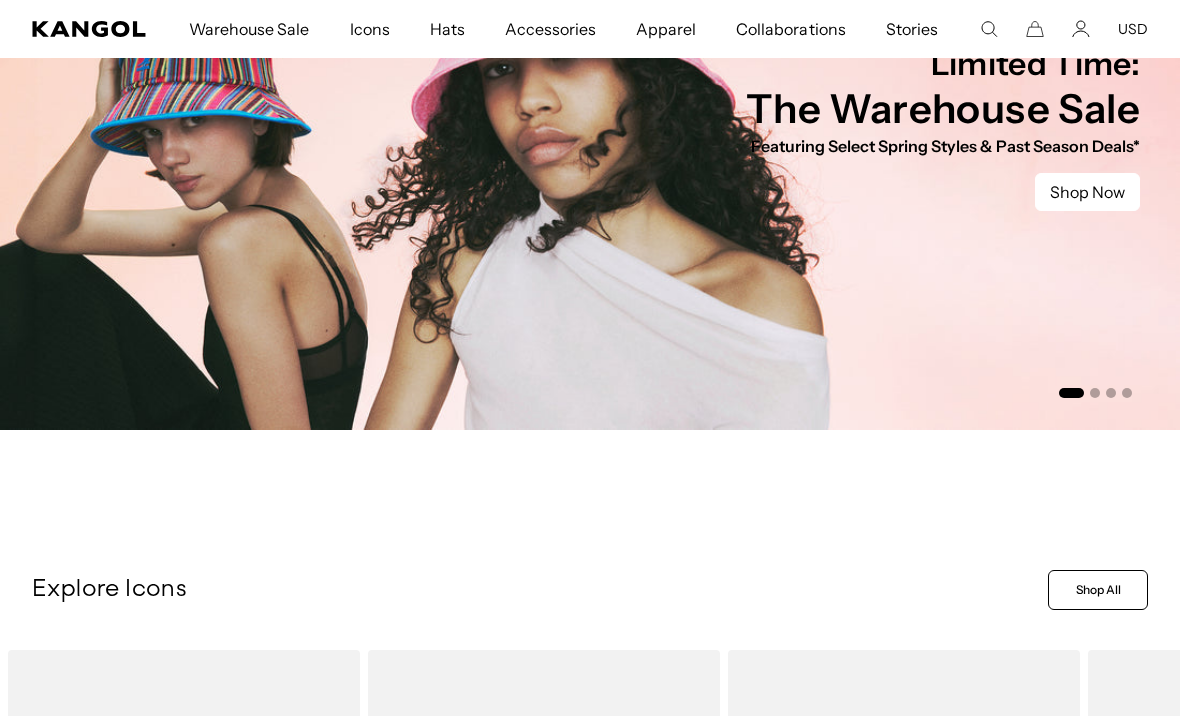 click 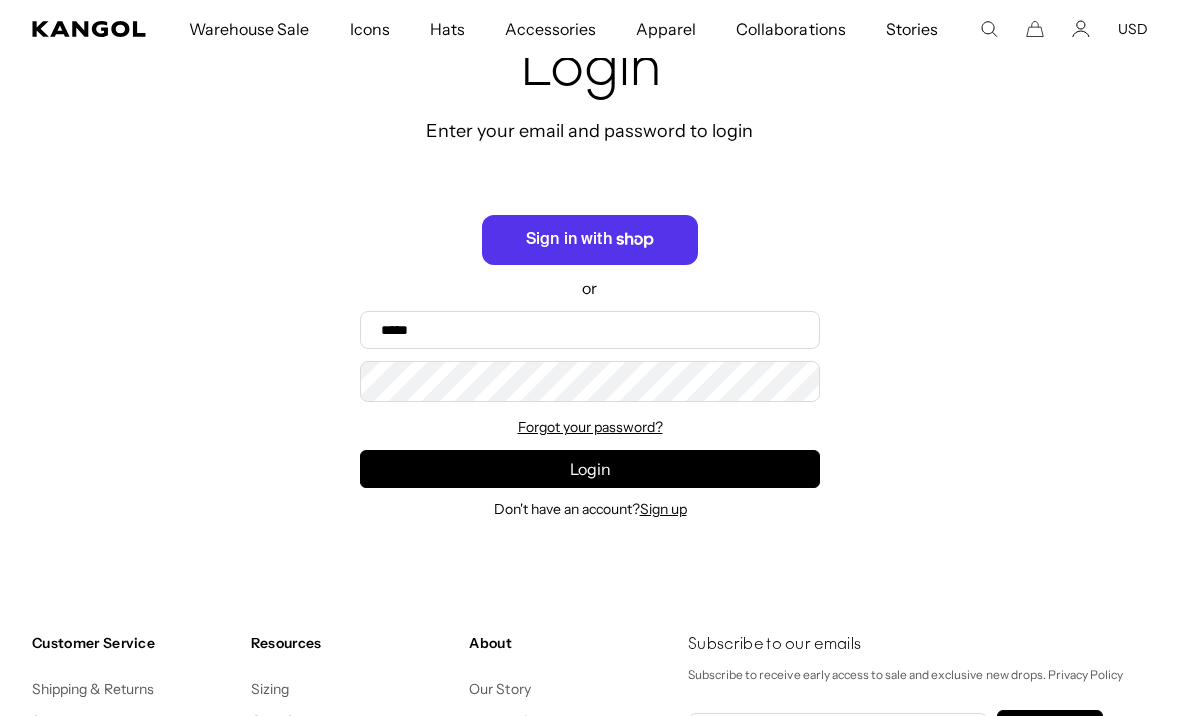 scroll, scrollTop: 0, scrollLeft: 0, axis: both 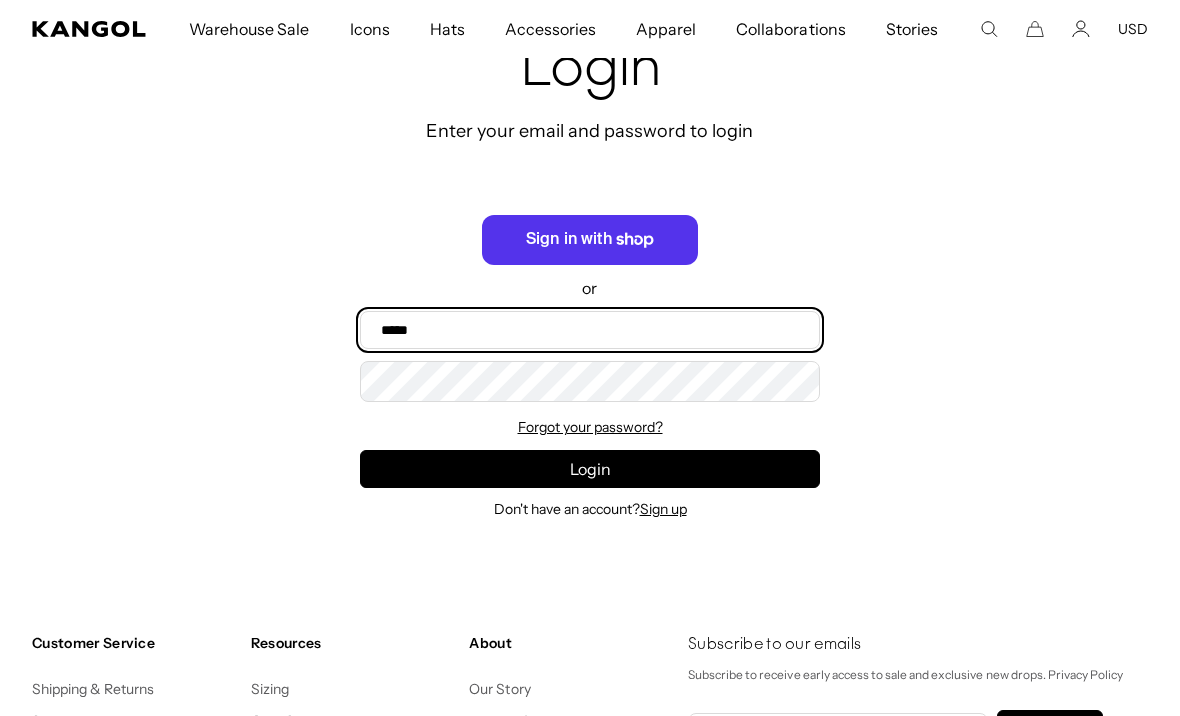 click on "Email" at bounding box center [590, 330] 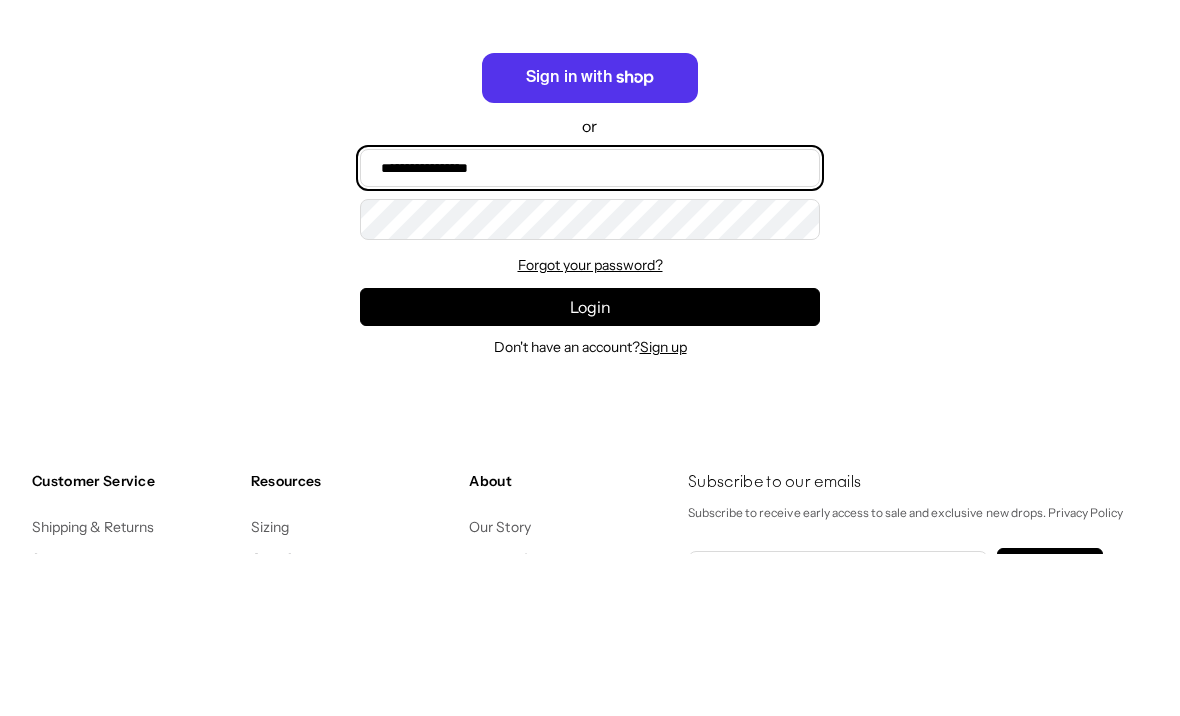 scroll, scrollTop: 0, scrollLeft: 0, axis: both 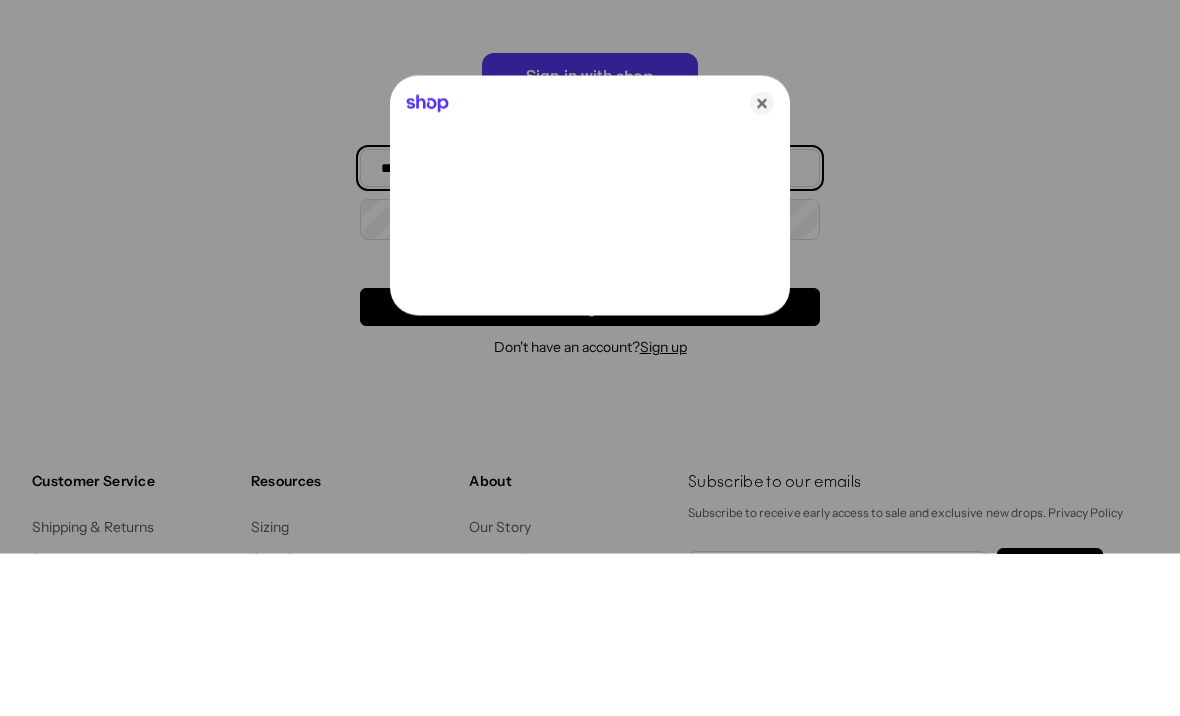 type on "**********" 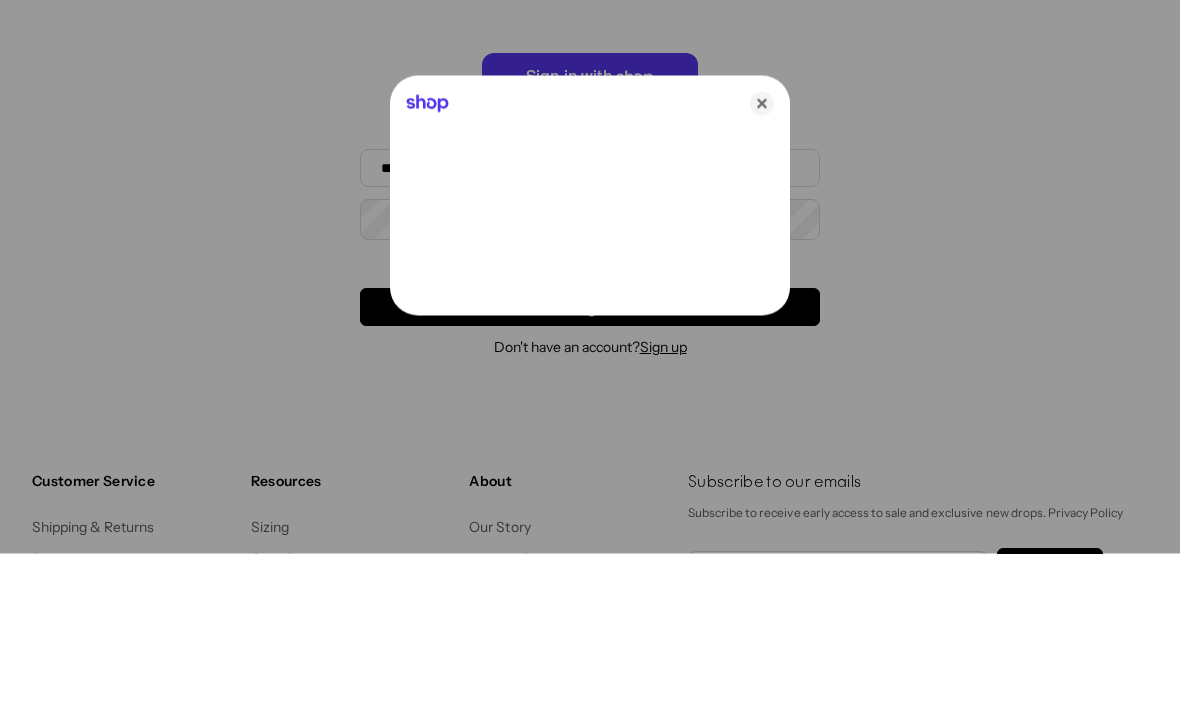 scroll, scrollTop: 325, scrollLeft: 0, axis: vertical 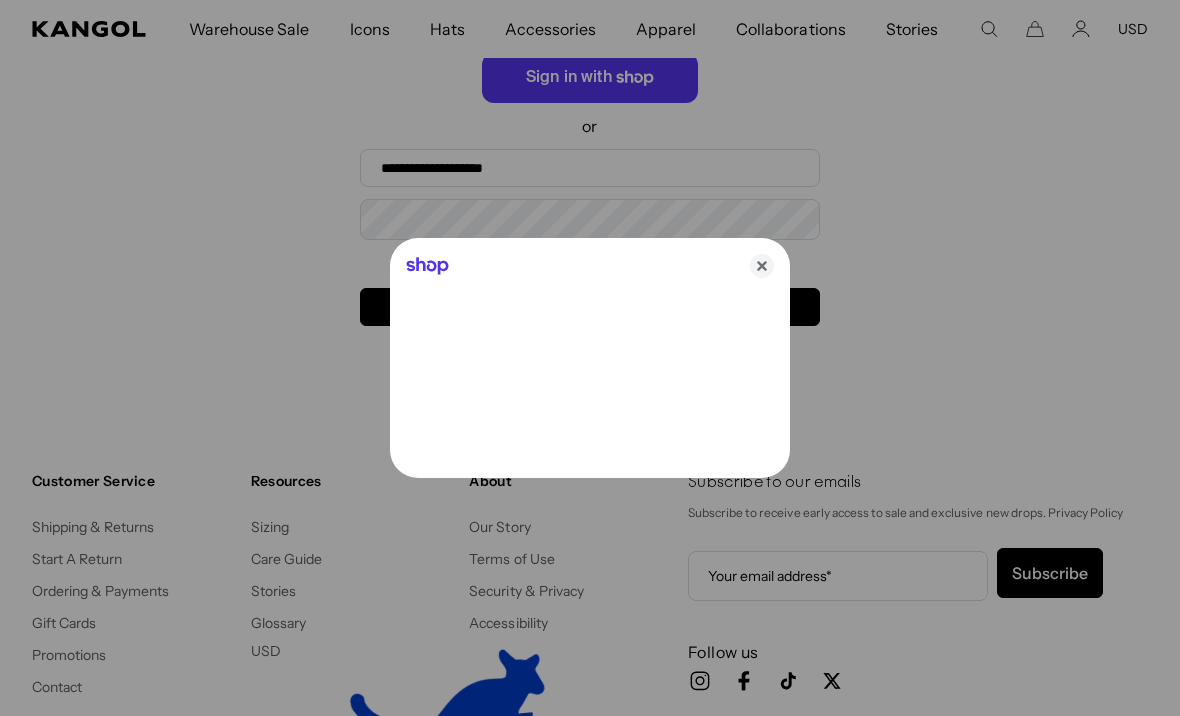 click 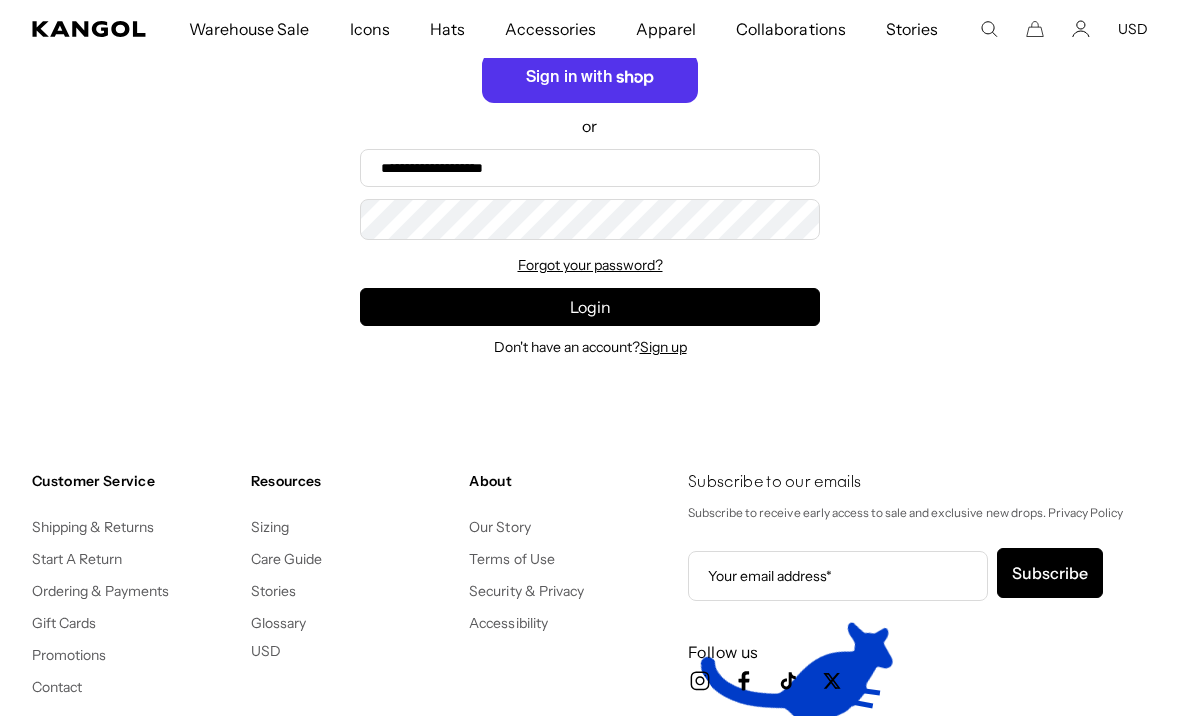 scroll, scrollTop: 0, scrollLeft: 412, axis: horizontal 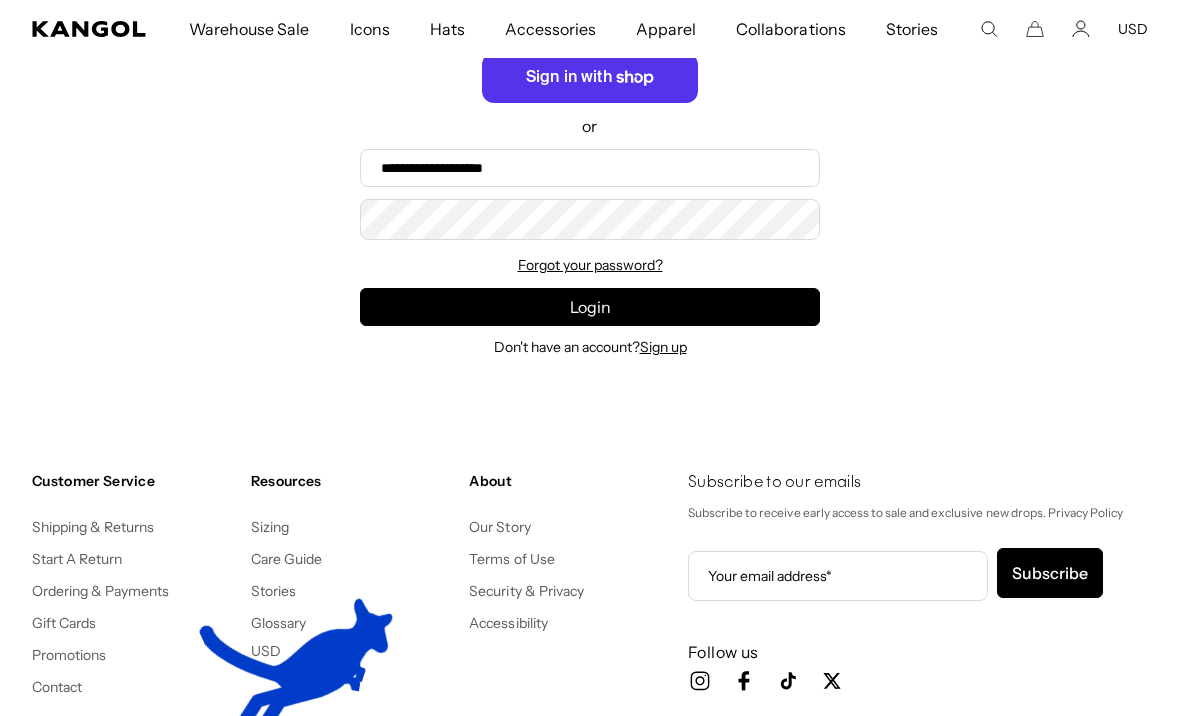 click on "Login" at bounding box center (590, 307) 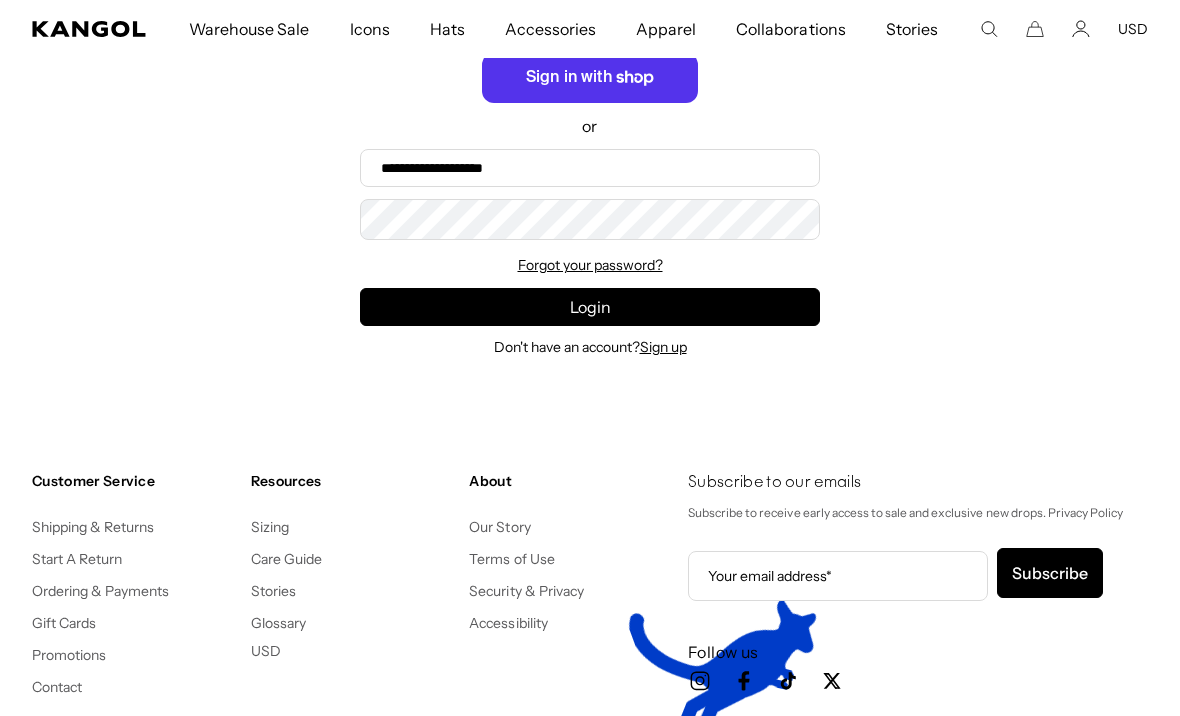 scroll, scrollTop: 0, scrollLeft: 0, axis: both 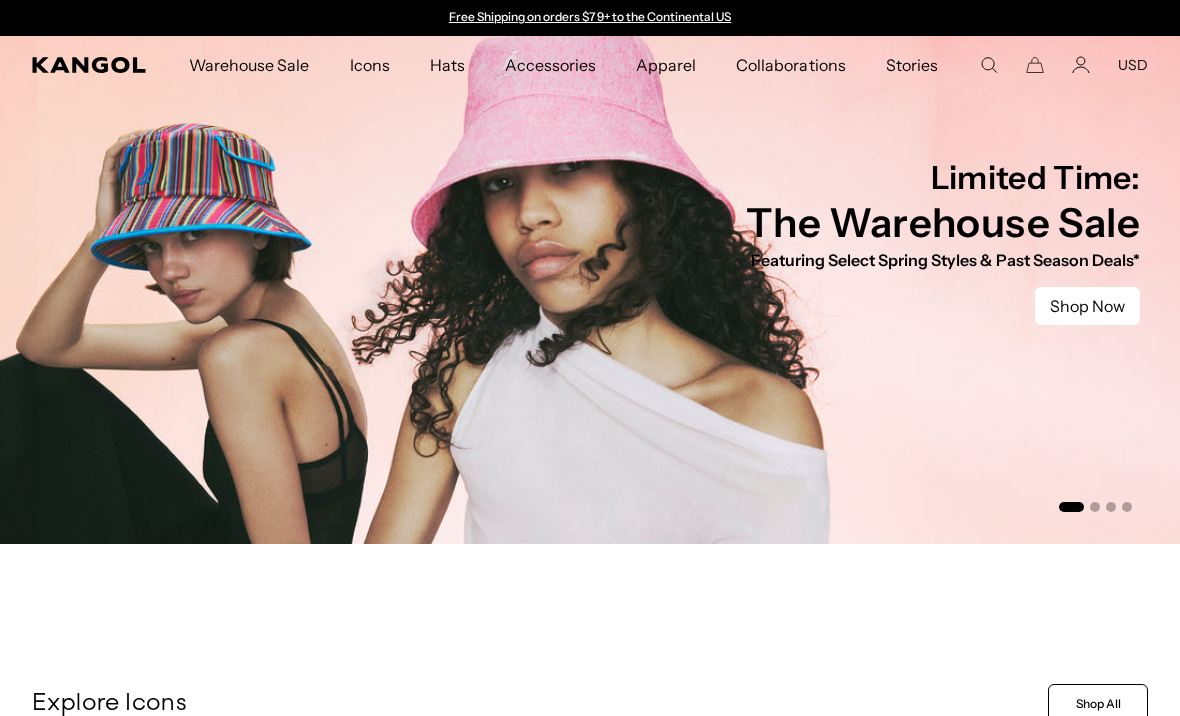 click on "Hats" at bounding box center [447, 65] 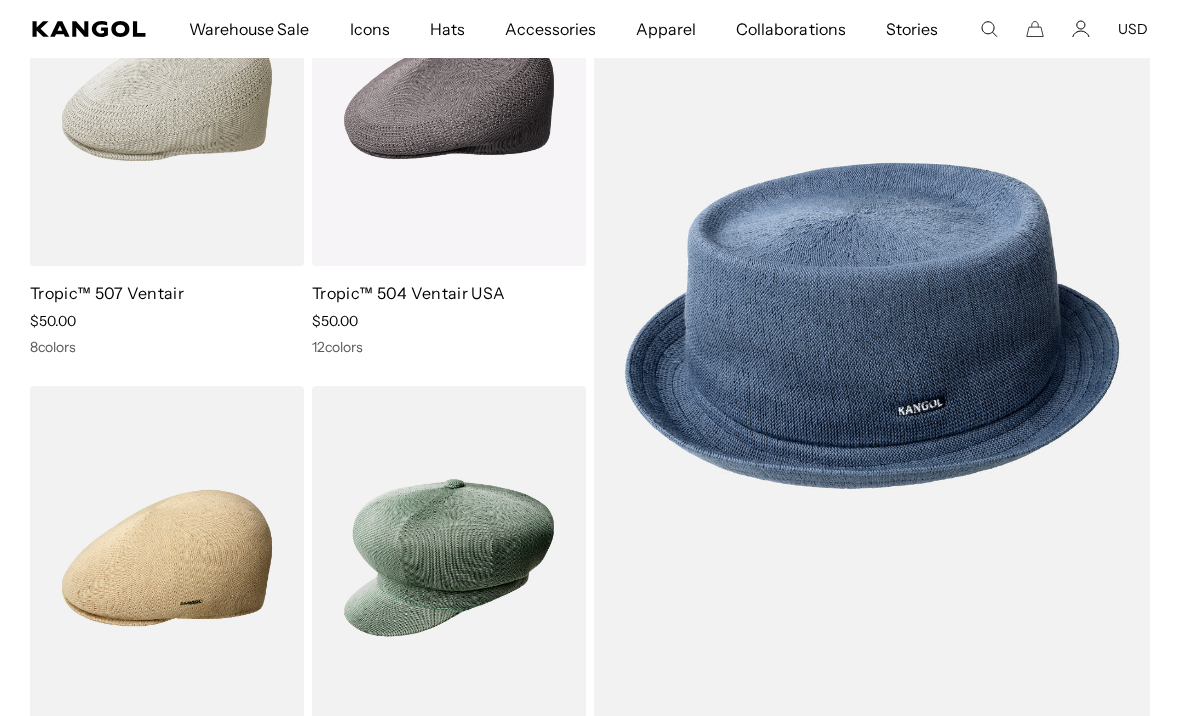scroll, scrollTop: 357, scrollLeft: 0, axis: vertical 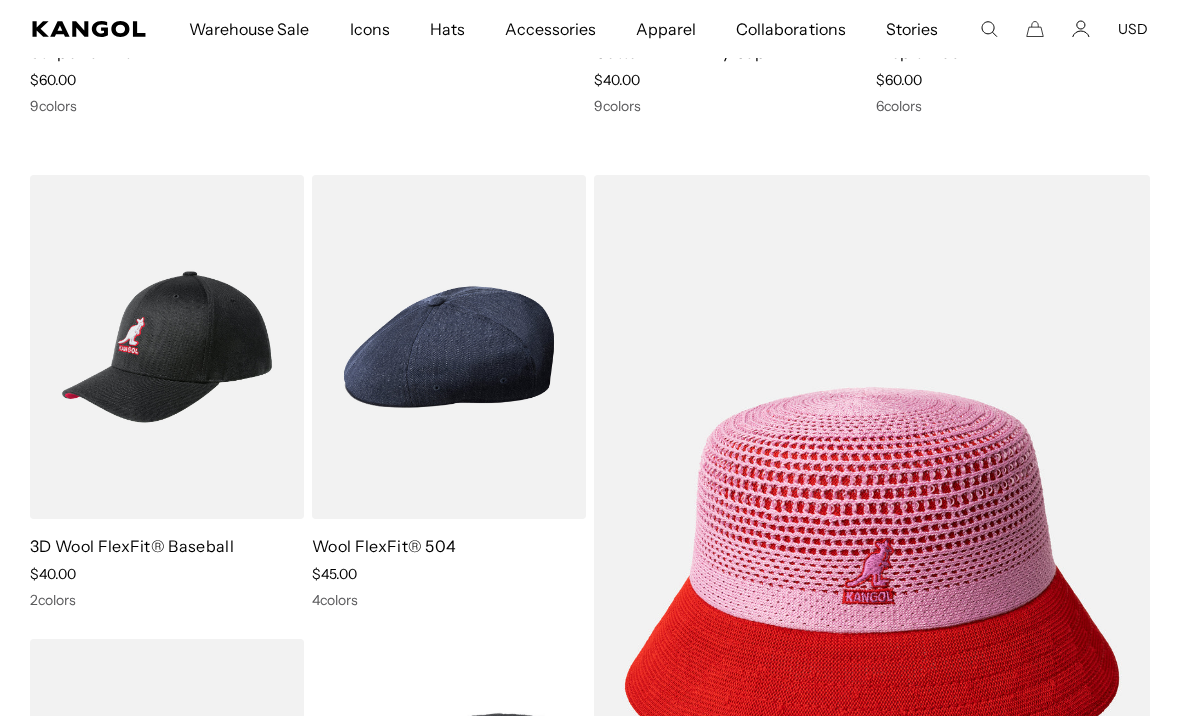 click at bounding box center [0, 0] 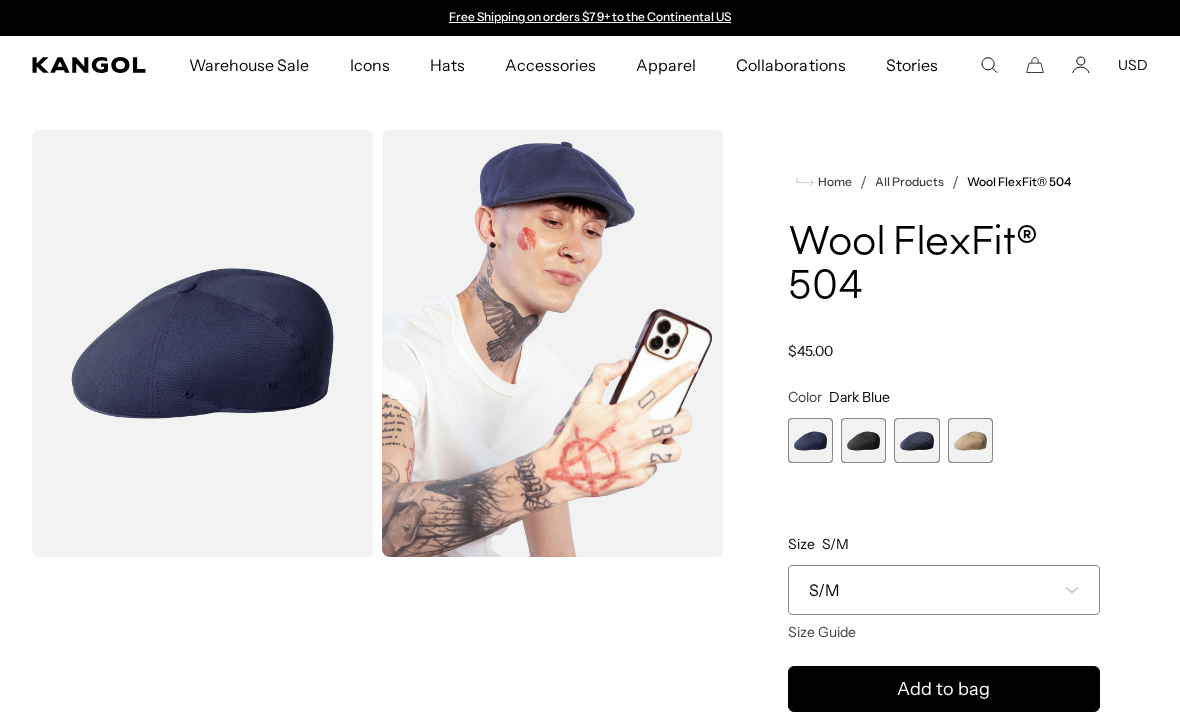 scroll, scrollTop: 0, scrollLeft: 0, axis: both 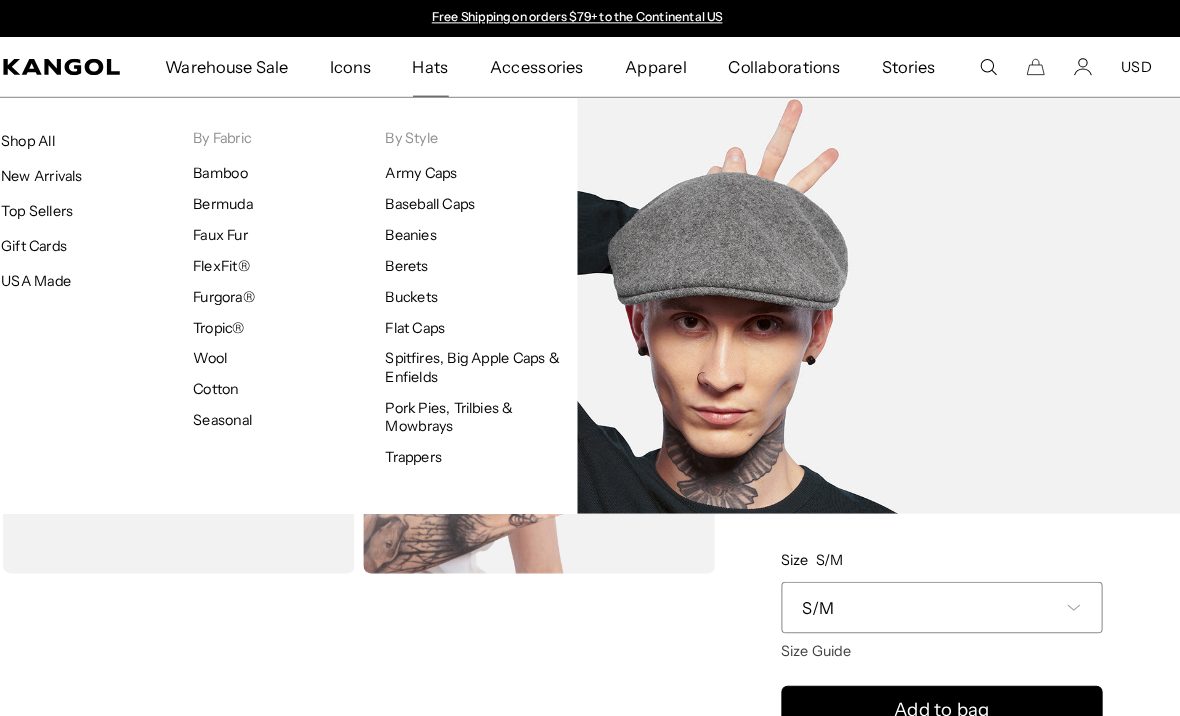 click on "Wool" at bounding box center [233, 348] 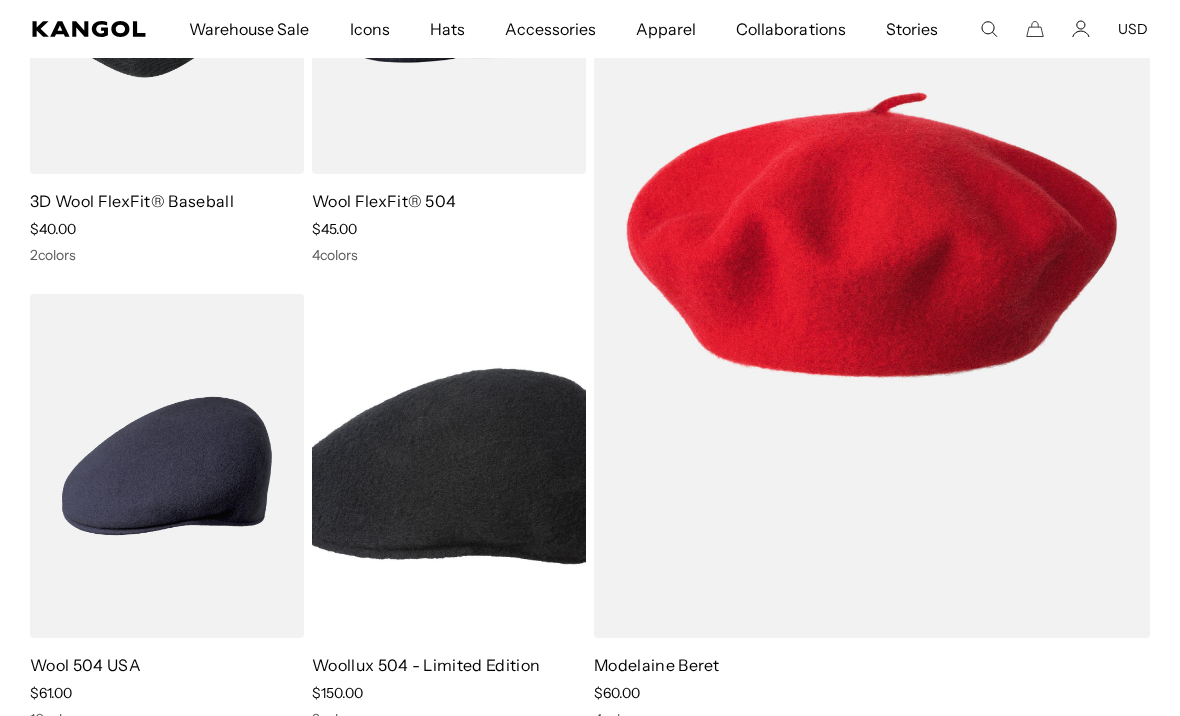 scroll, scrollTop: 435, scrollLeft: 0, axis: vertical 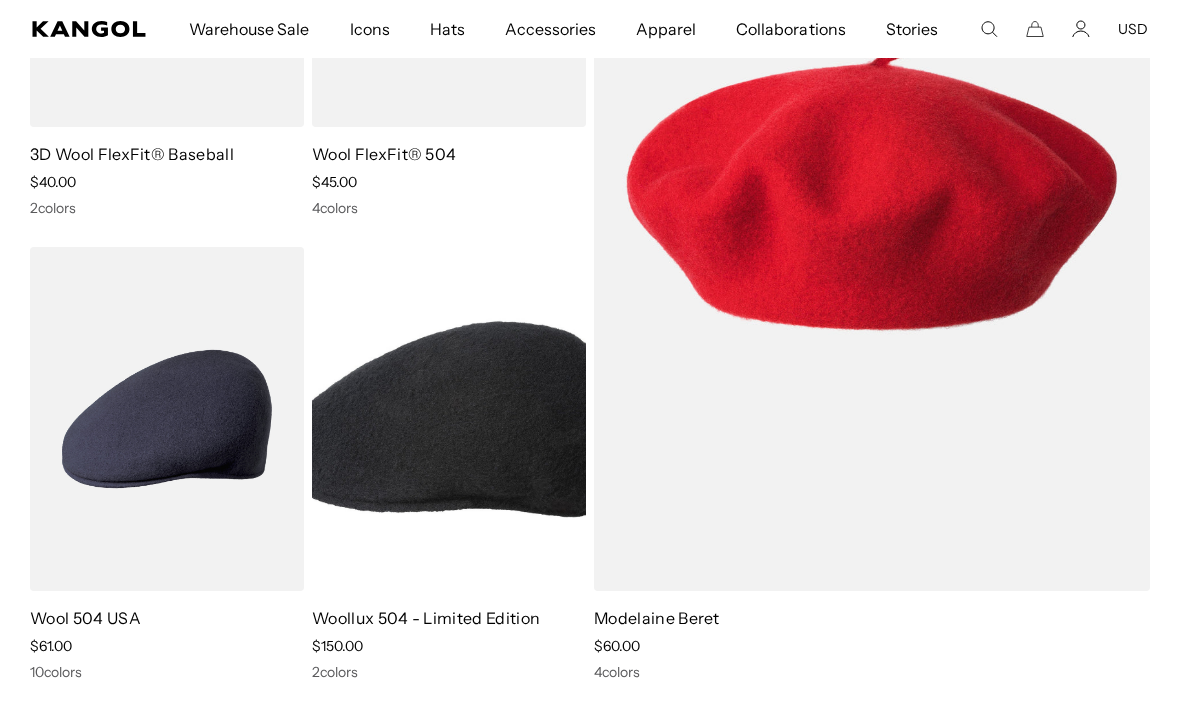 click at bounding box center (0, 0) 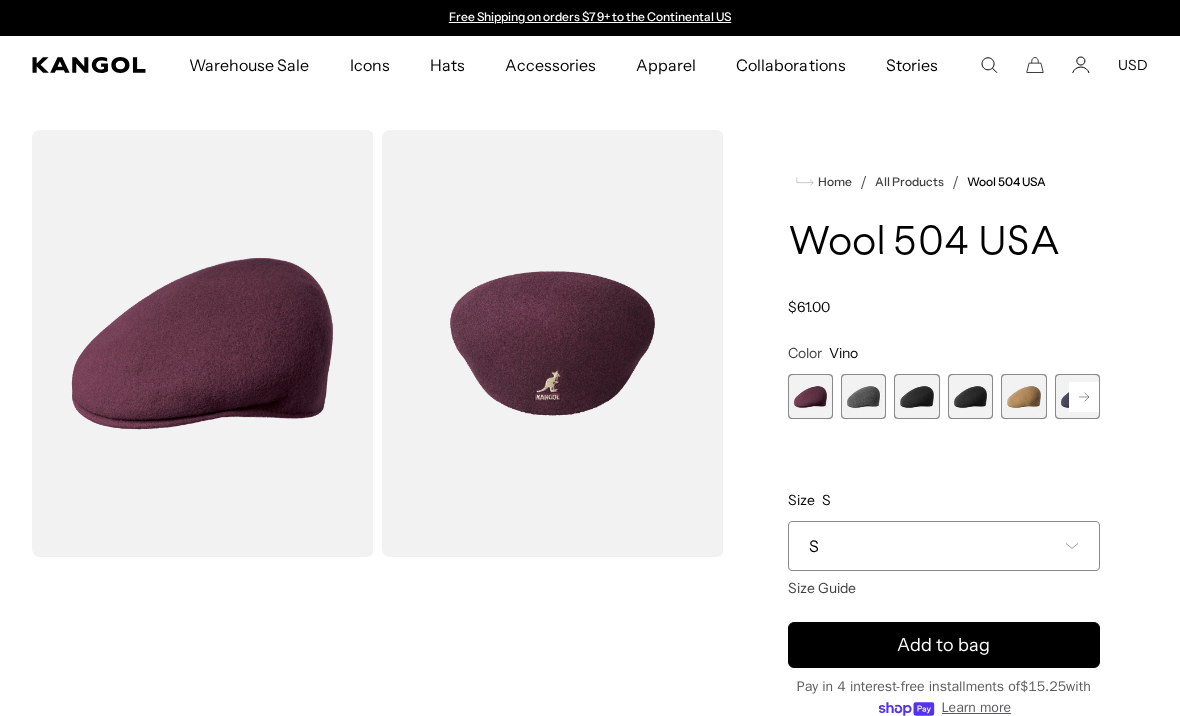 scroll, scrollTop: 0, scrollLeft: 0, axis: both 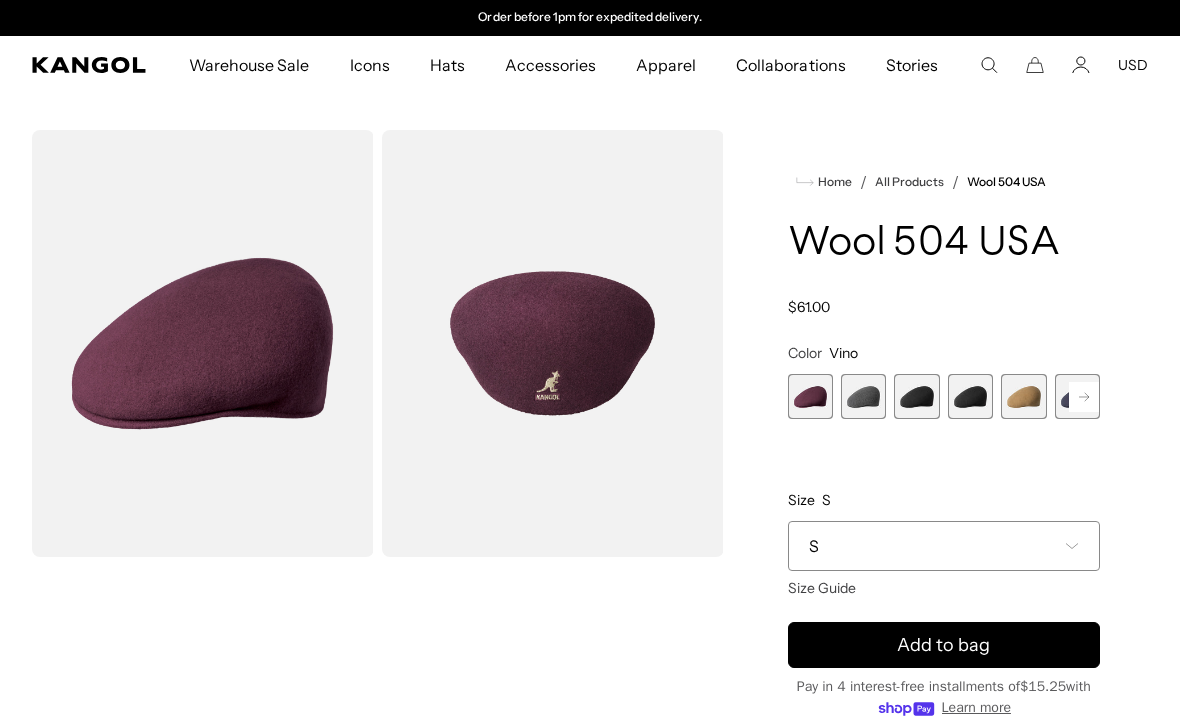 click at bounding box center [970, 396] 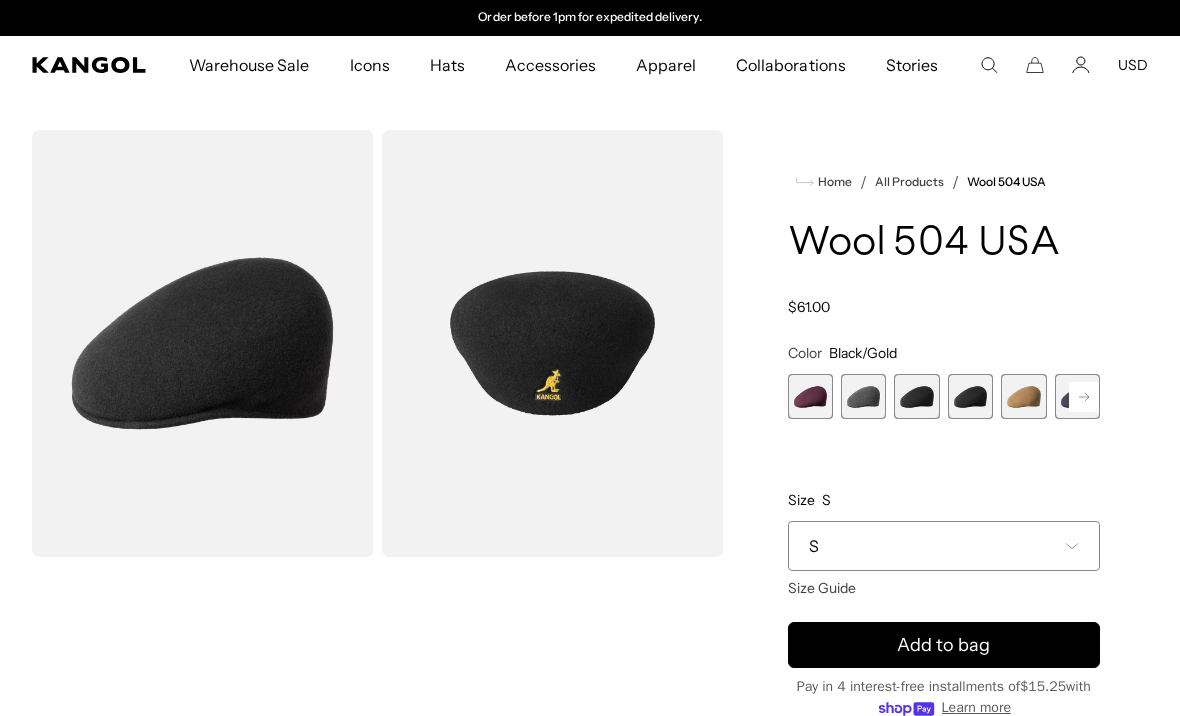 click at bounding box center (916, 396) 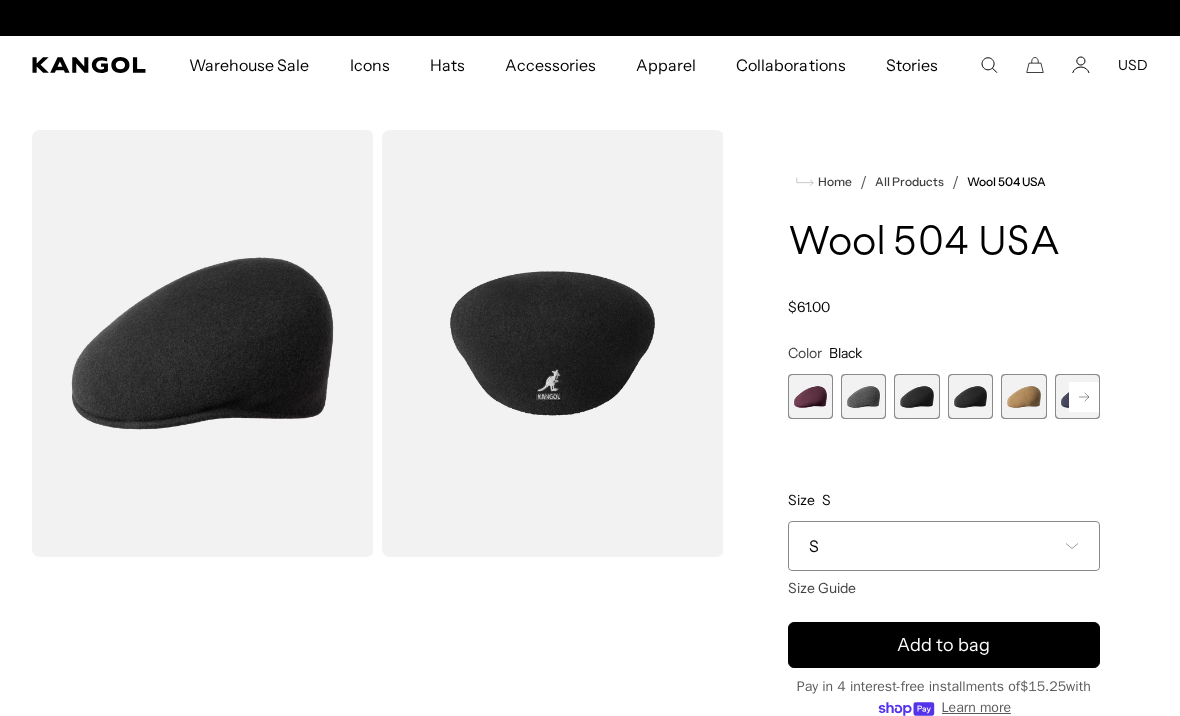 scroll, scrollTop: 0, scrollLeft: 0, axis: both 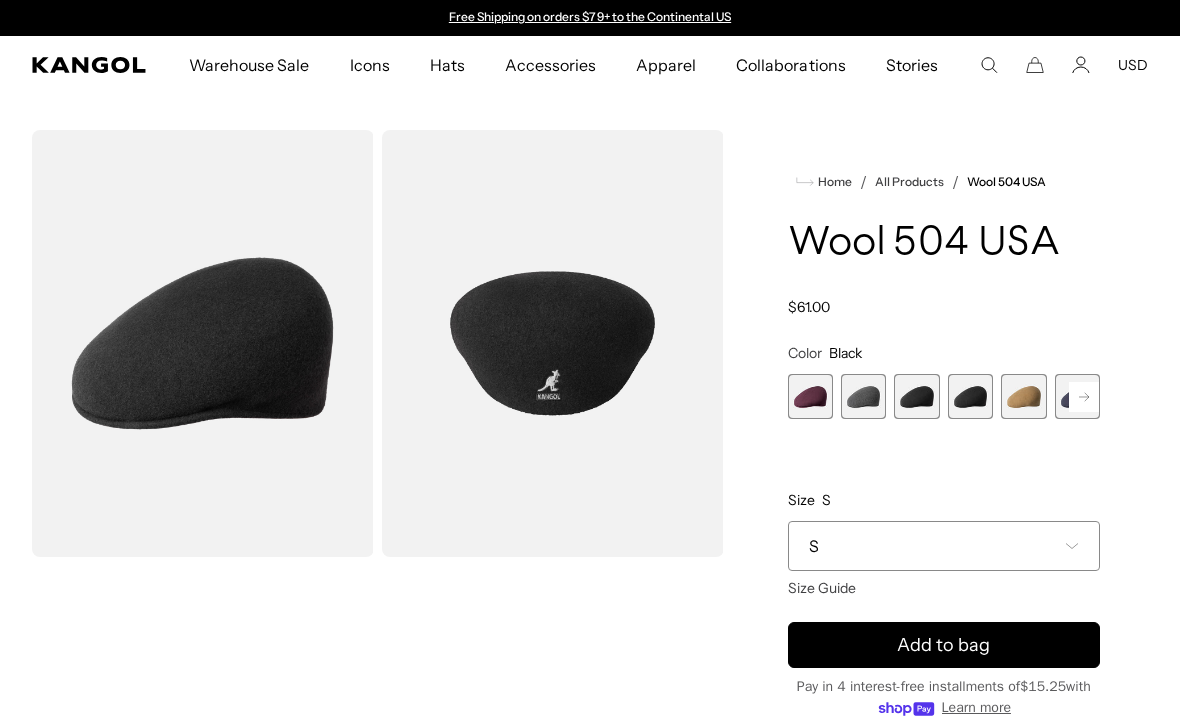 click 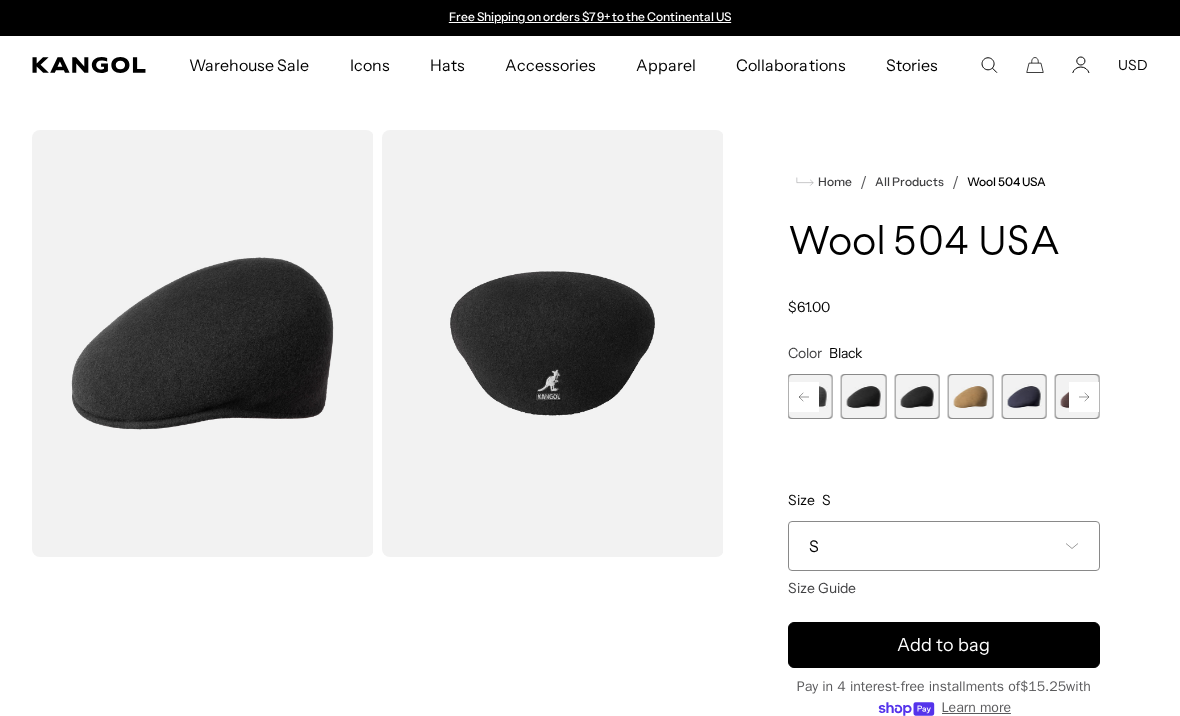 click at bounding box center [1023, 396] 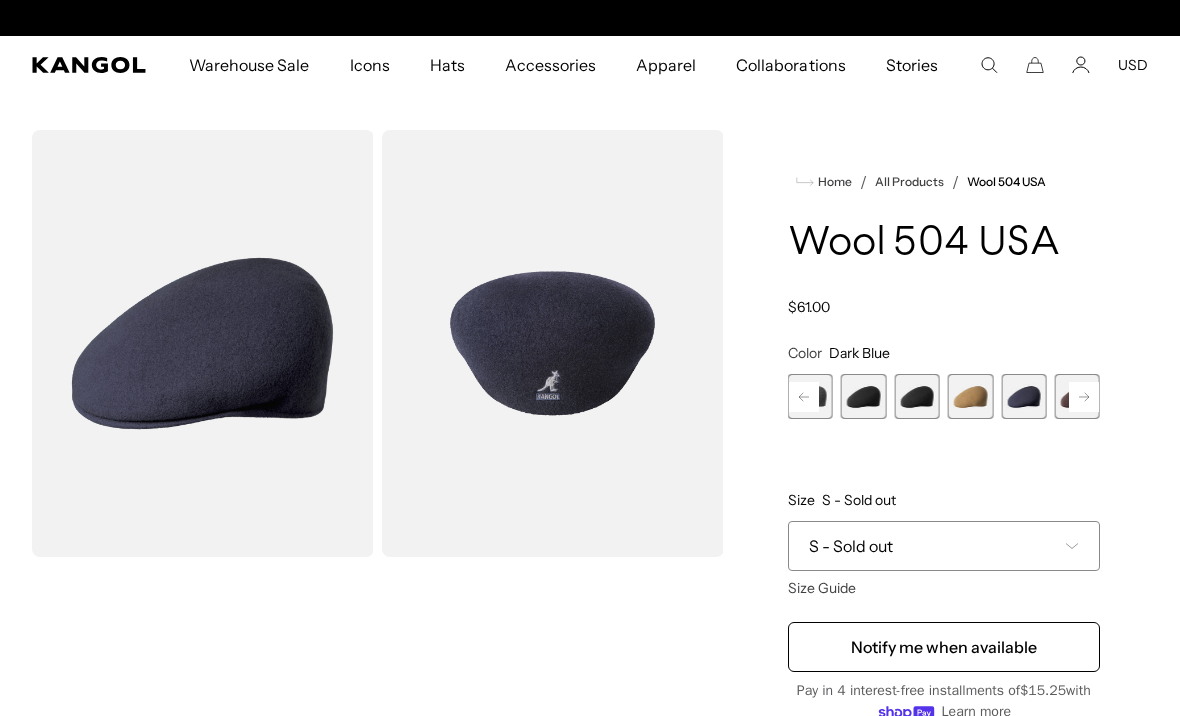 scroll, scrollTop: 0, scrollLeft: 0, axis: both 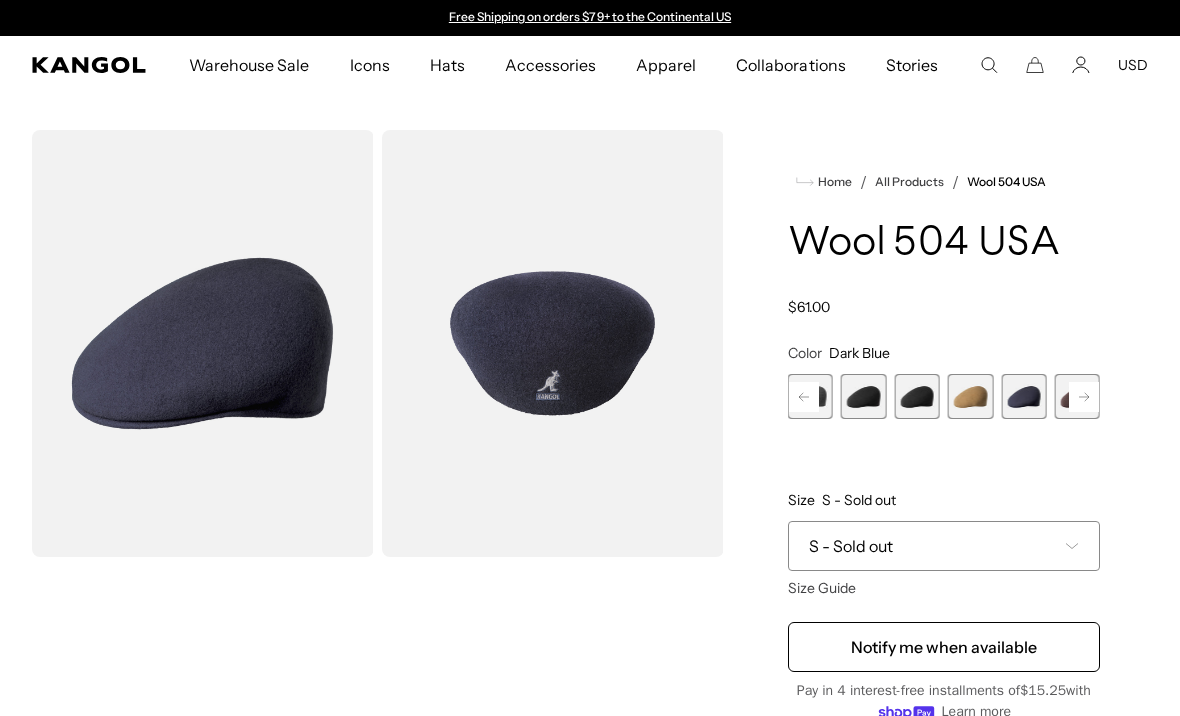 click at bounding box center [203, 343] 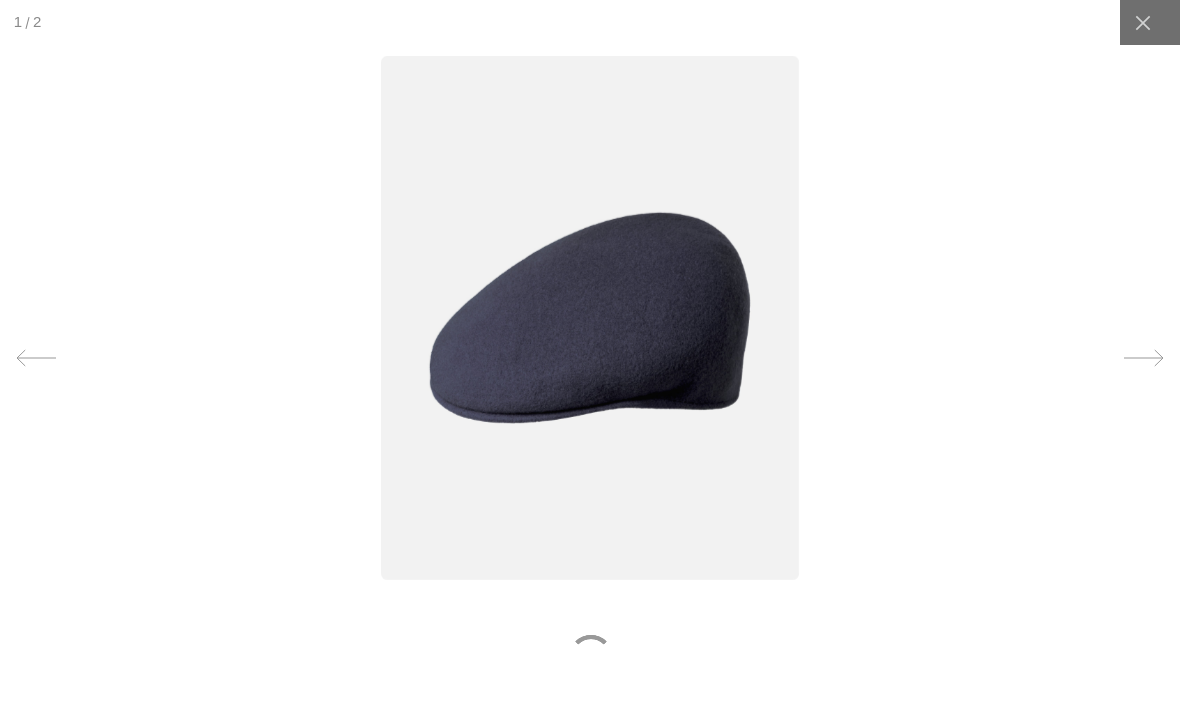 scroll, scrollTop: 0, scrollLeft: 412, axis: horizontal 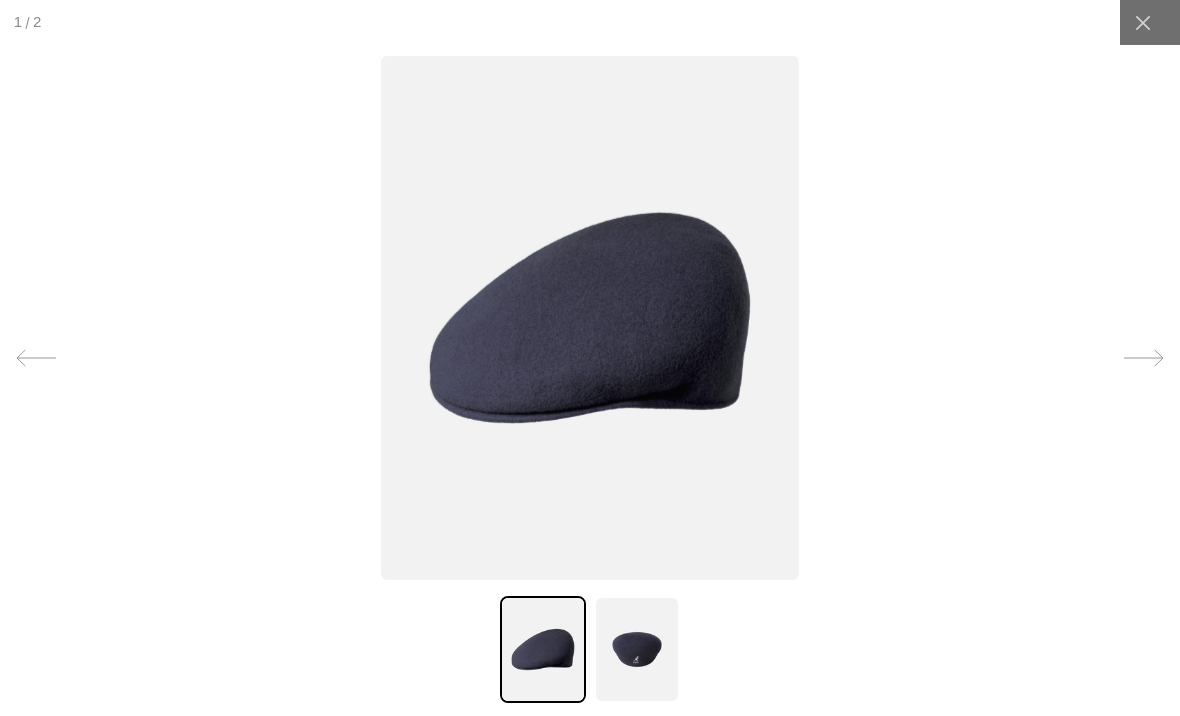 click at bounding box center (637, 649) 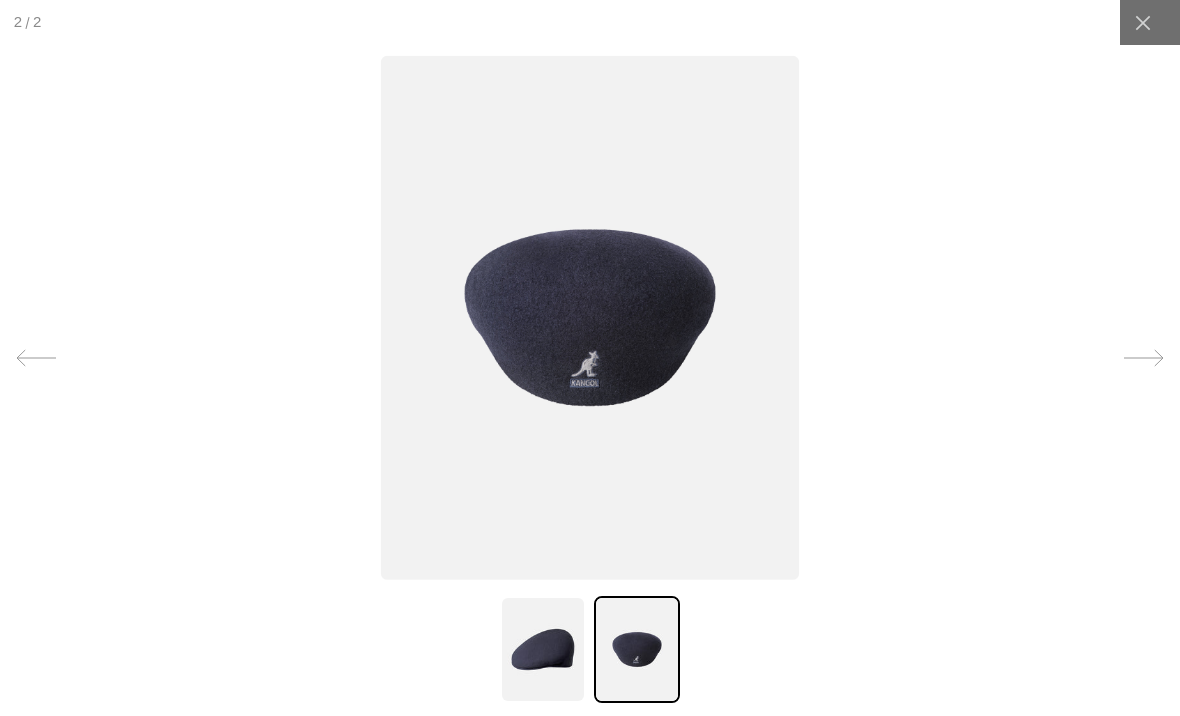 scroll, scrollTop: 0, scrollLeft: 0, axis: both 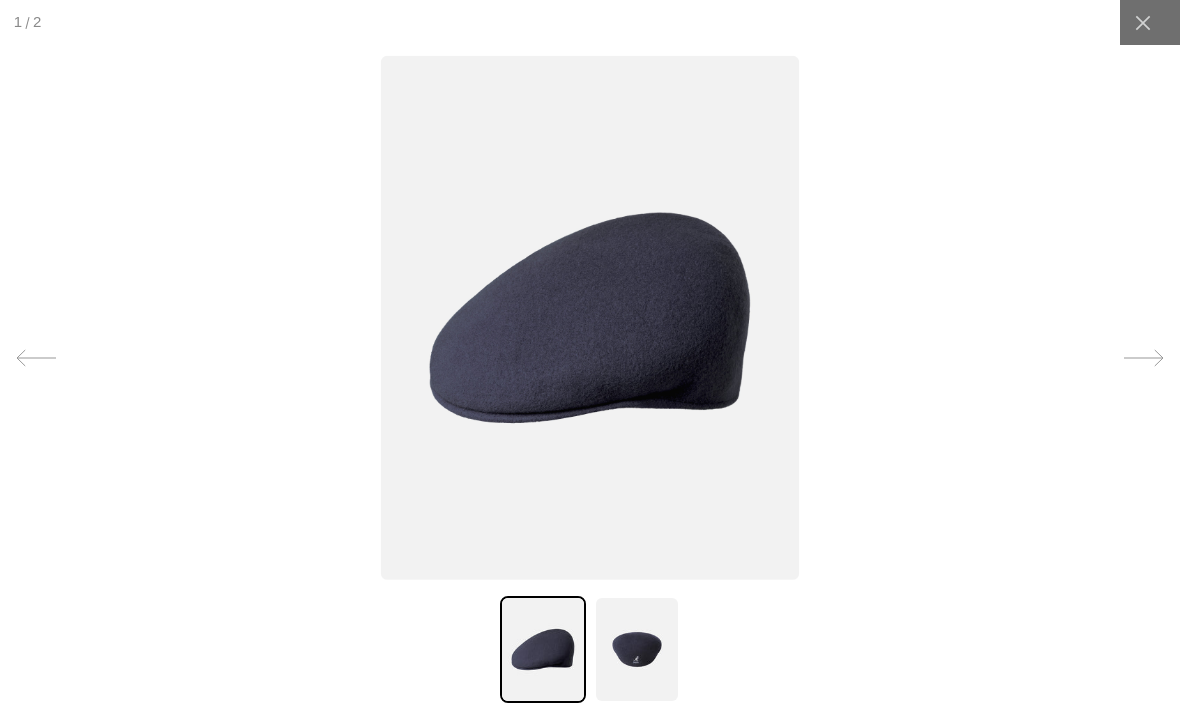 click at bounding box center (590, 358) 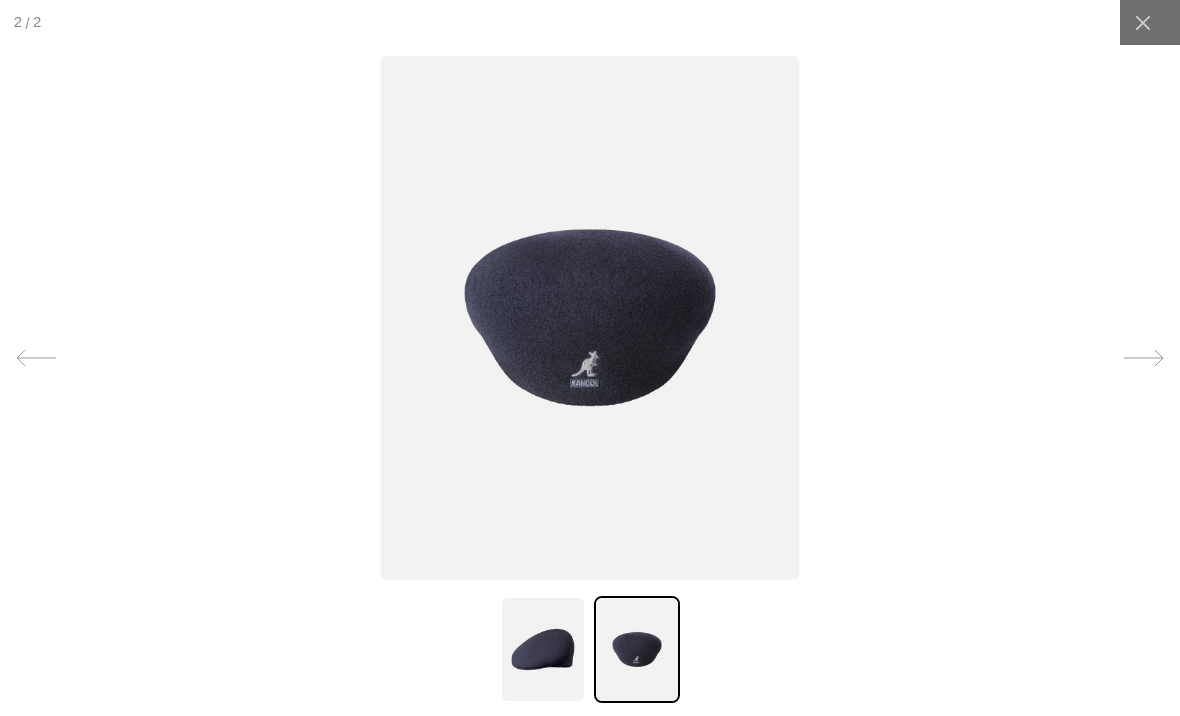 scroll, scrollTop: 0, scrollLeft: 0, axis: both 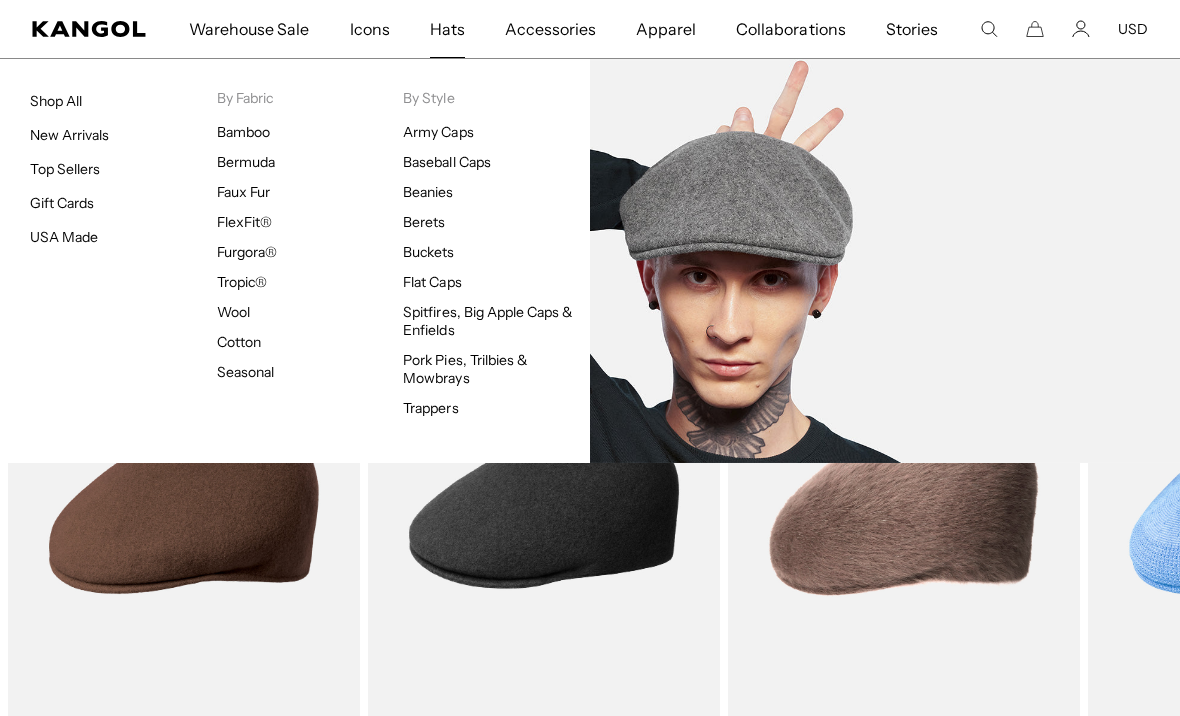 click at bounding box center (0, 0) 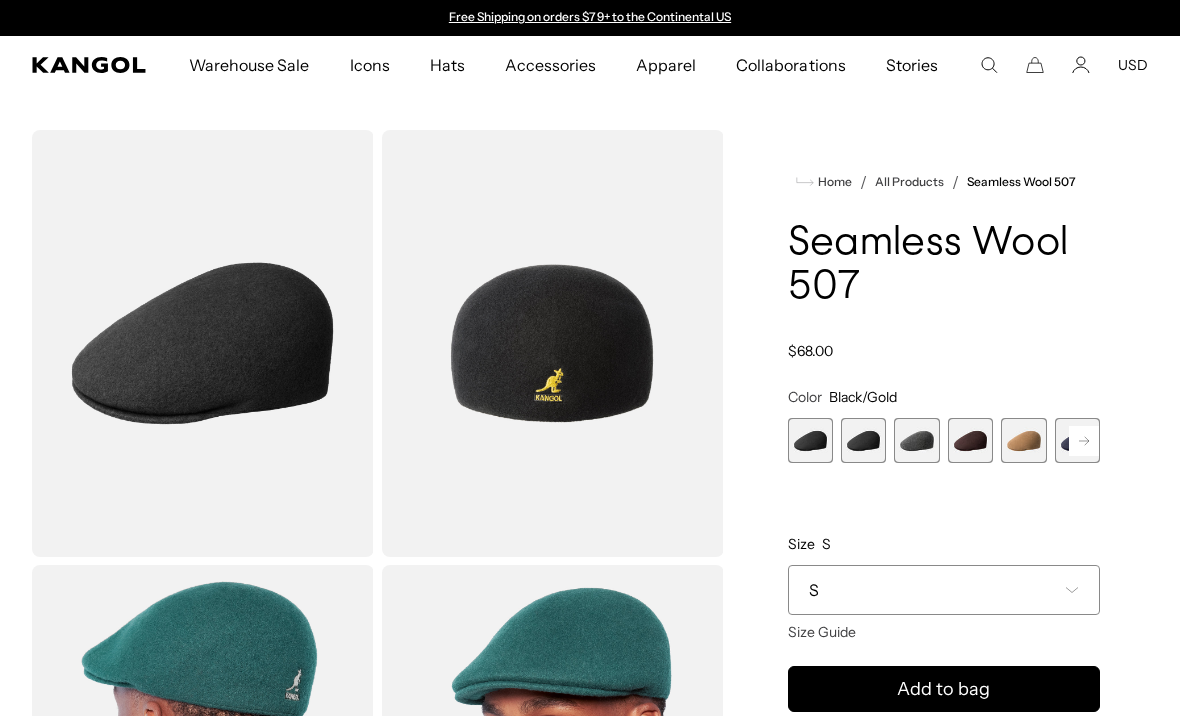 scroll, scrollTop: 0, scrollLeft: 0, axis: both 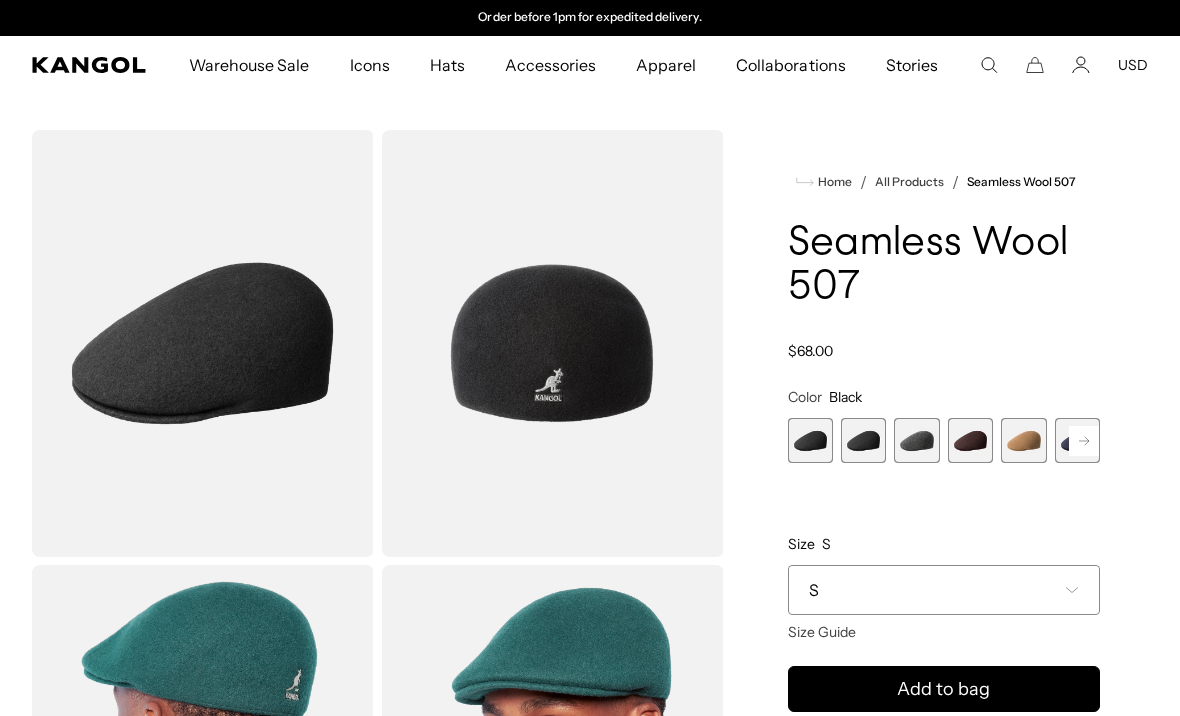 click at bounding box center [916, 440] 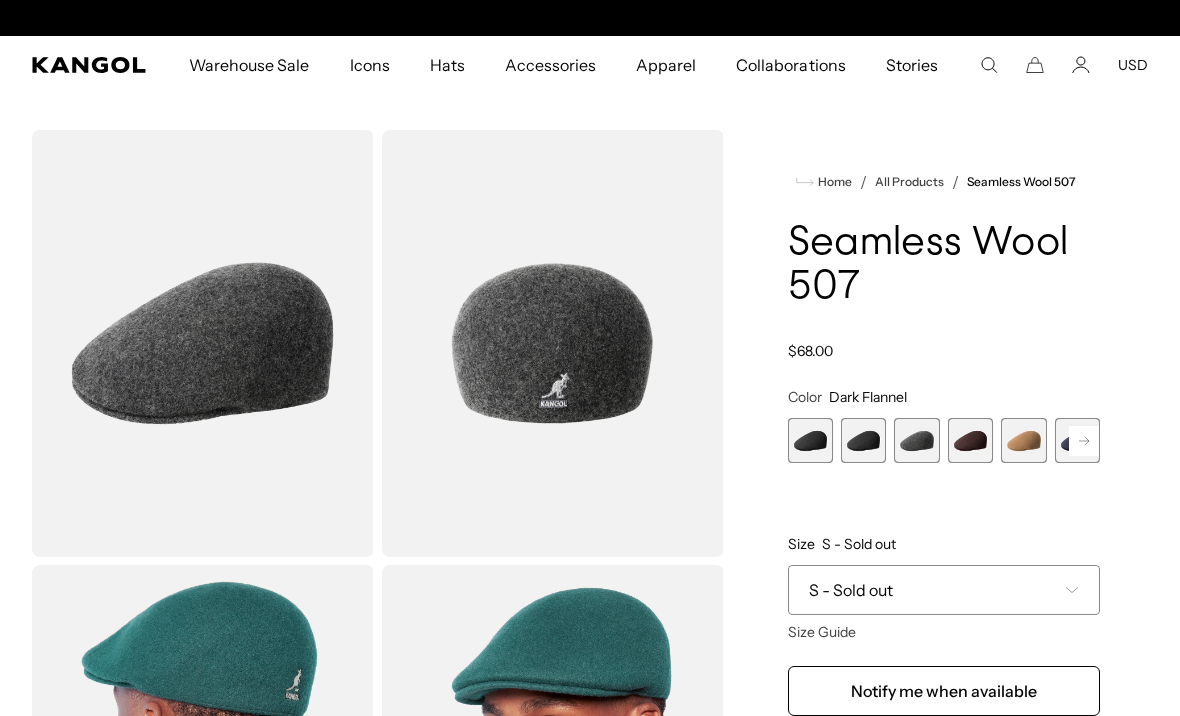 click at bounding box center [970, 440] 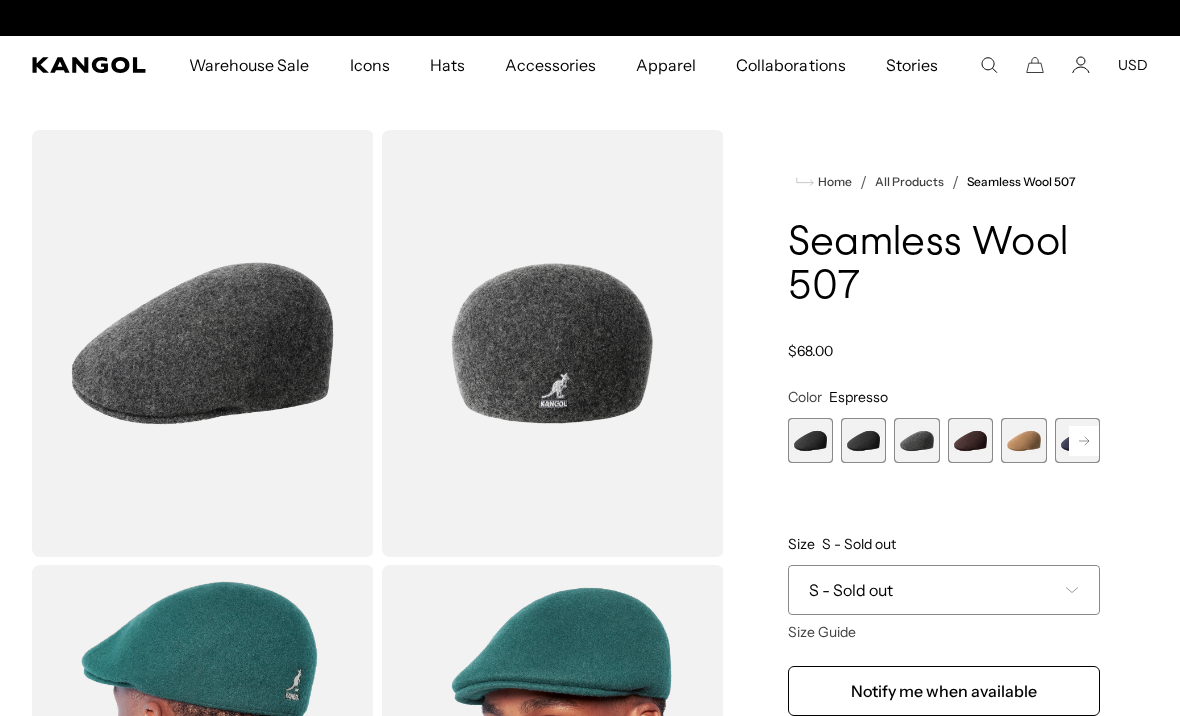 scroll, scrollTop: 0, scrollLeft: 0, axis: both 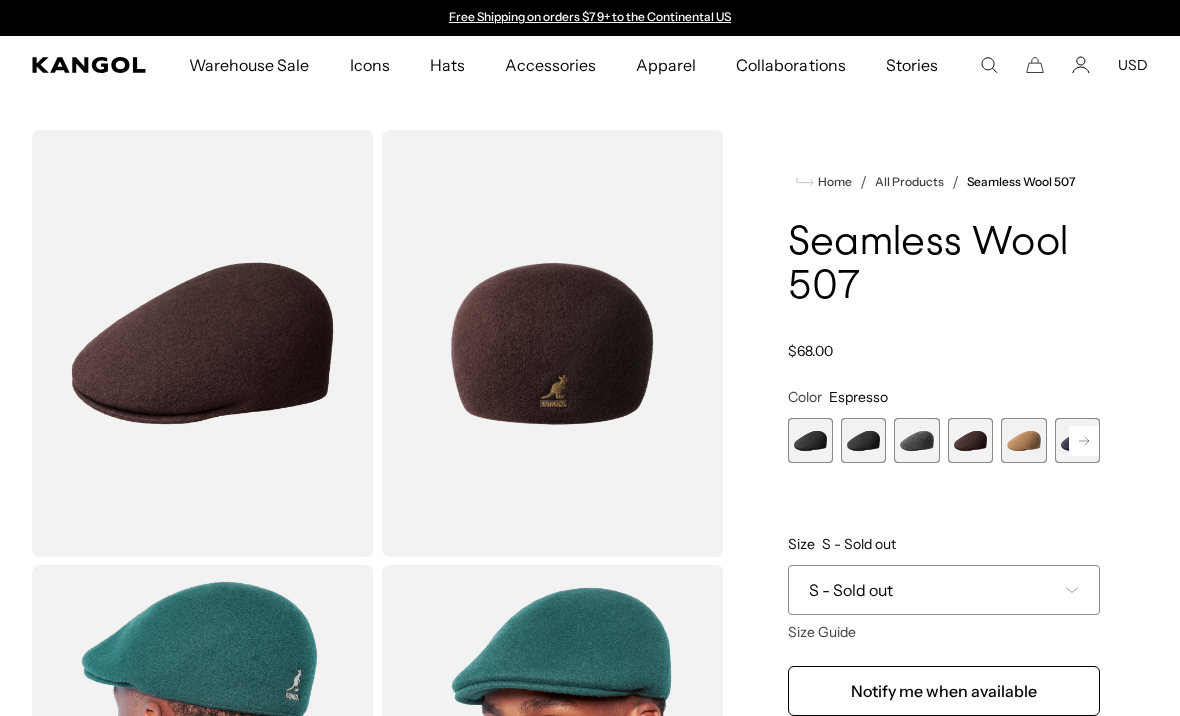 click at bounding box center (1023, 440) 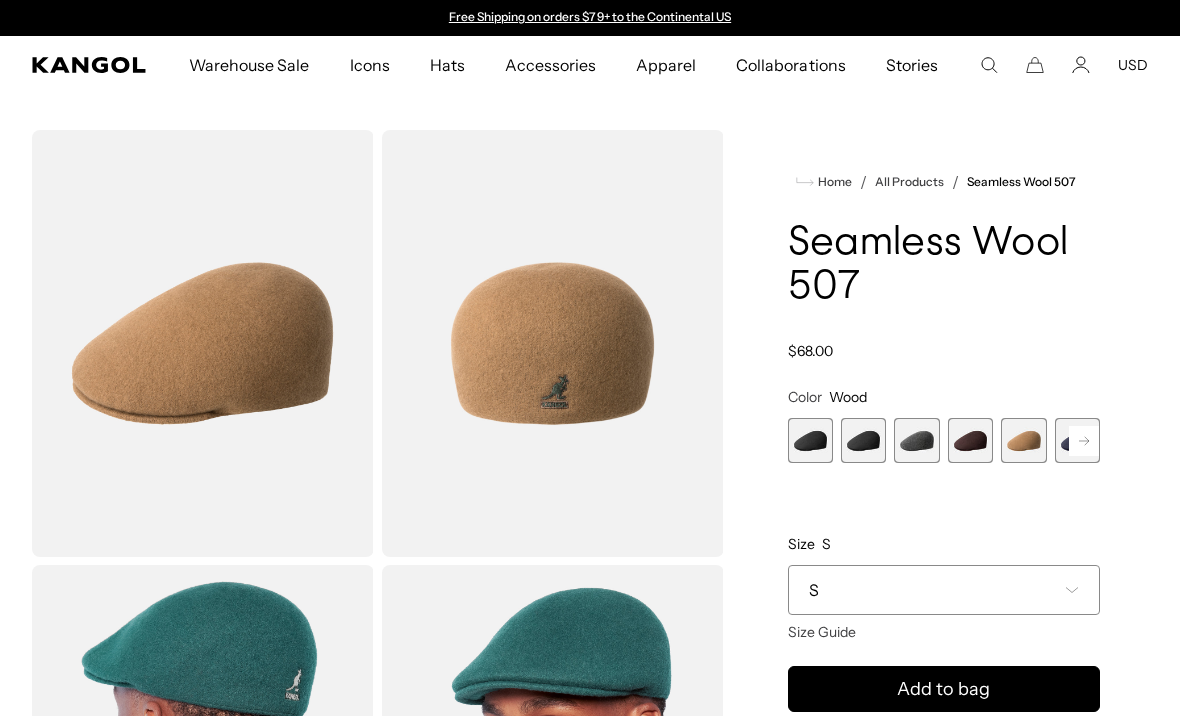 click 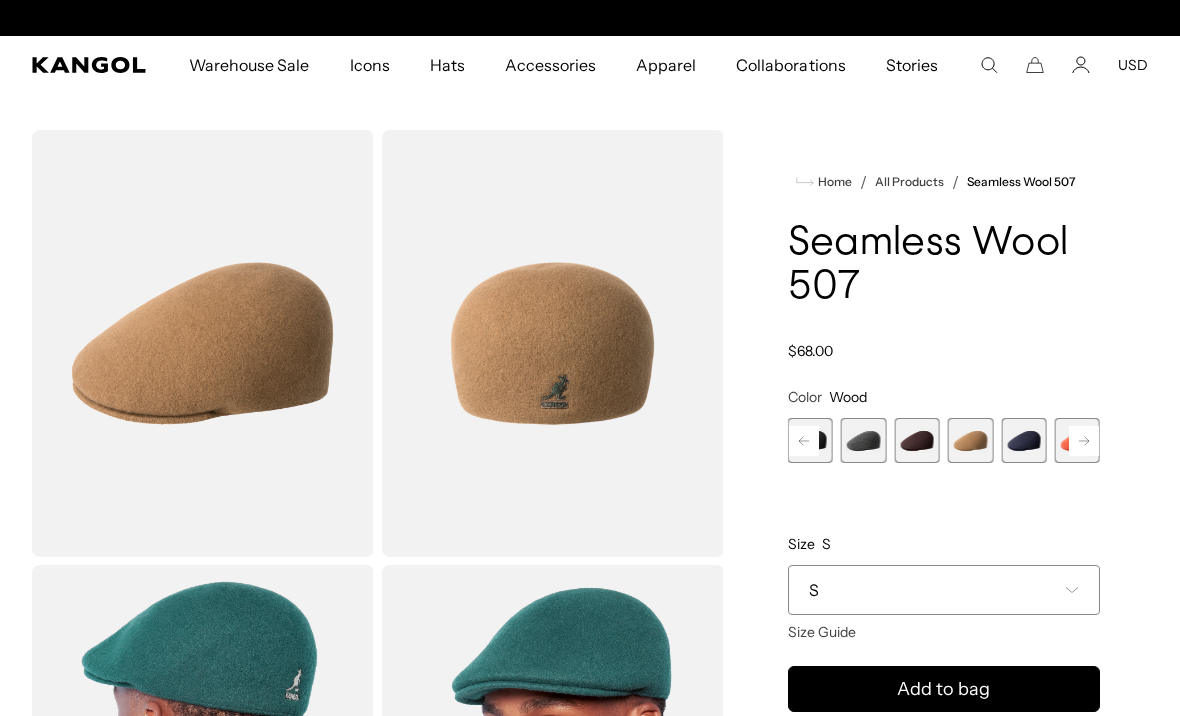 scroll, scrollTop: 0, scrollLeft: 412, axis: horizontal 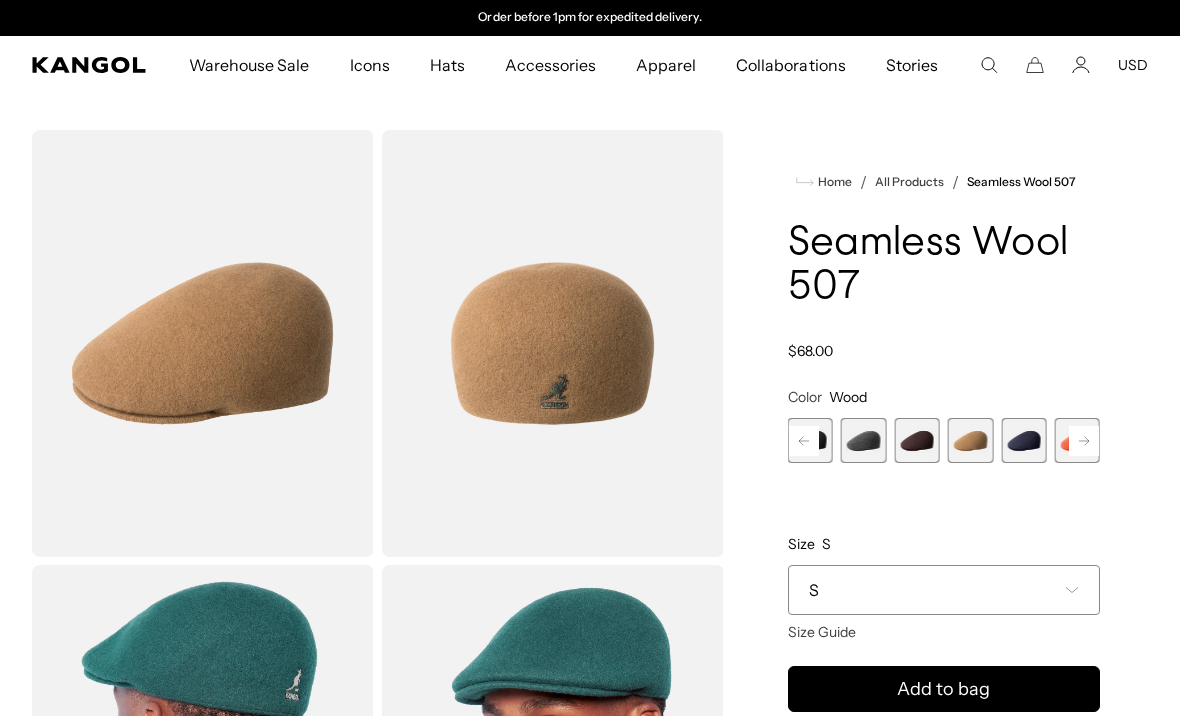 click at bounding box center (1023, 440) 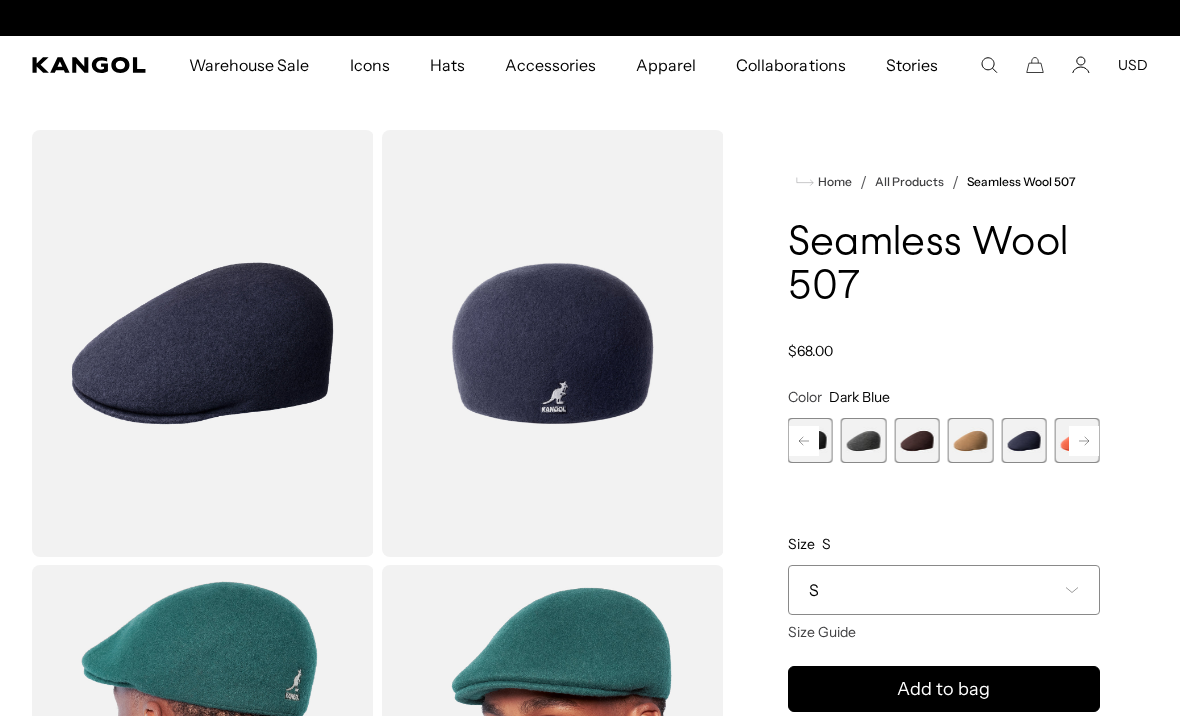 scroll, scrollTop: 0, scrollLeft: 0, axis: both 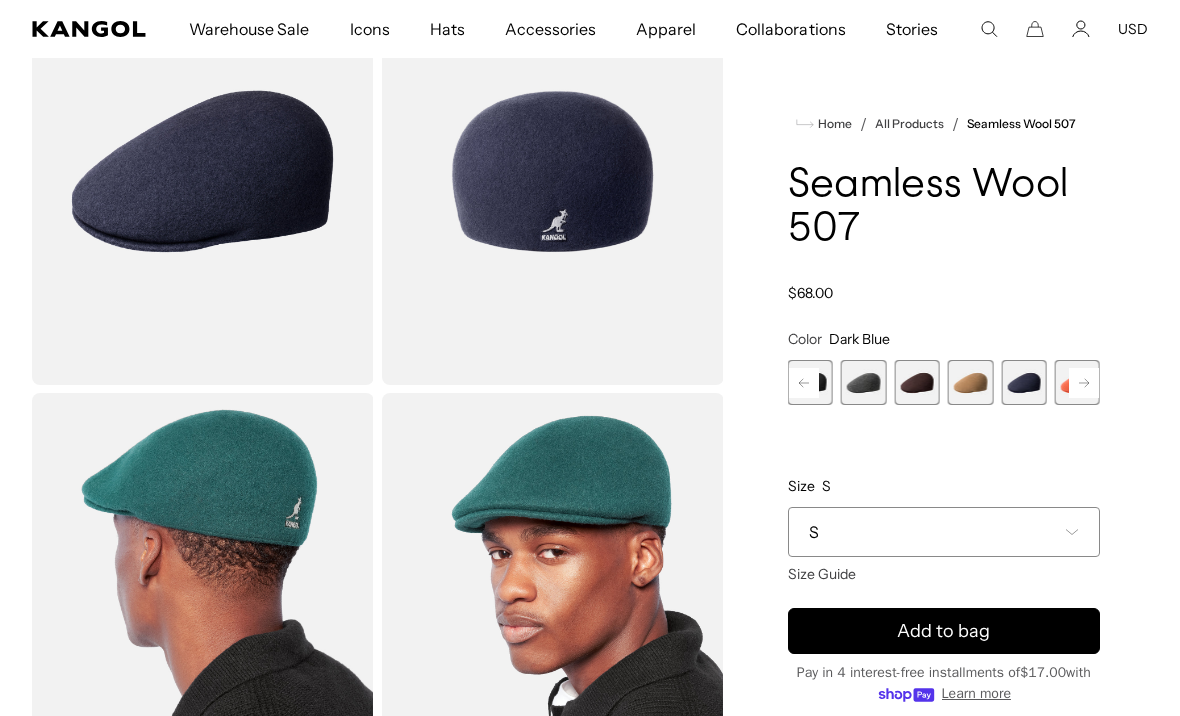 click on "Add to bag" at bounding box center (944, 631) 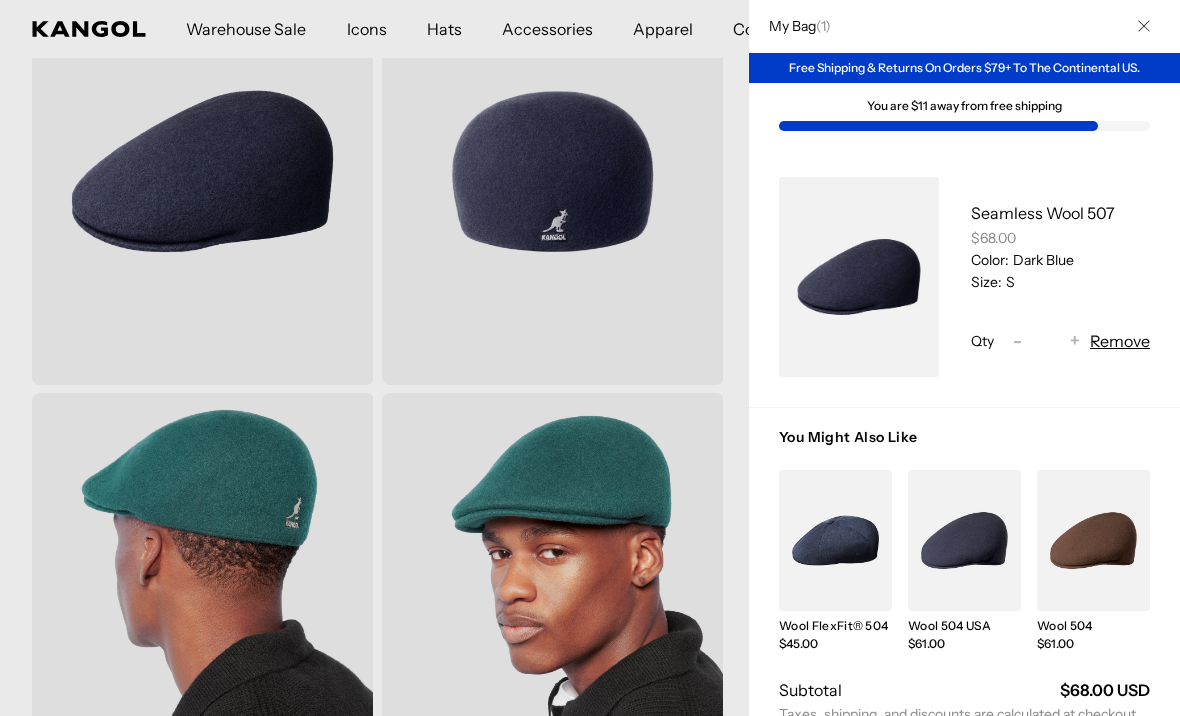 scroll, scrollTop: 0, scrollLeft: 0, axis: both 